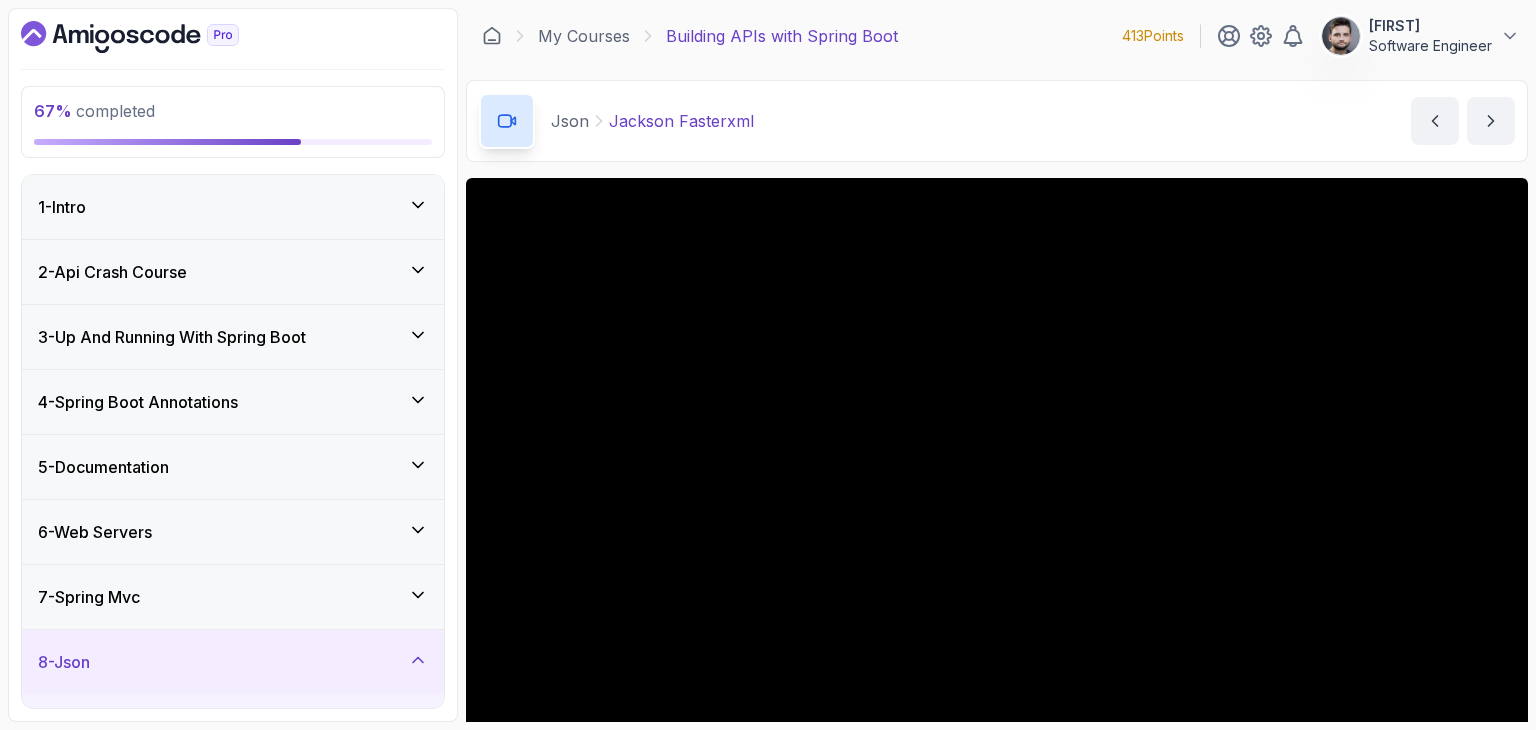 scroll, scrollTop: 0, scrollLeft: 0, axis: both 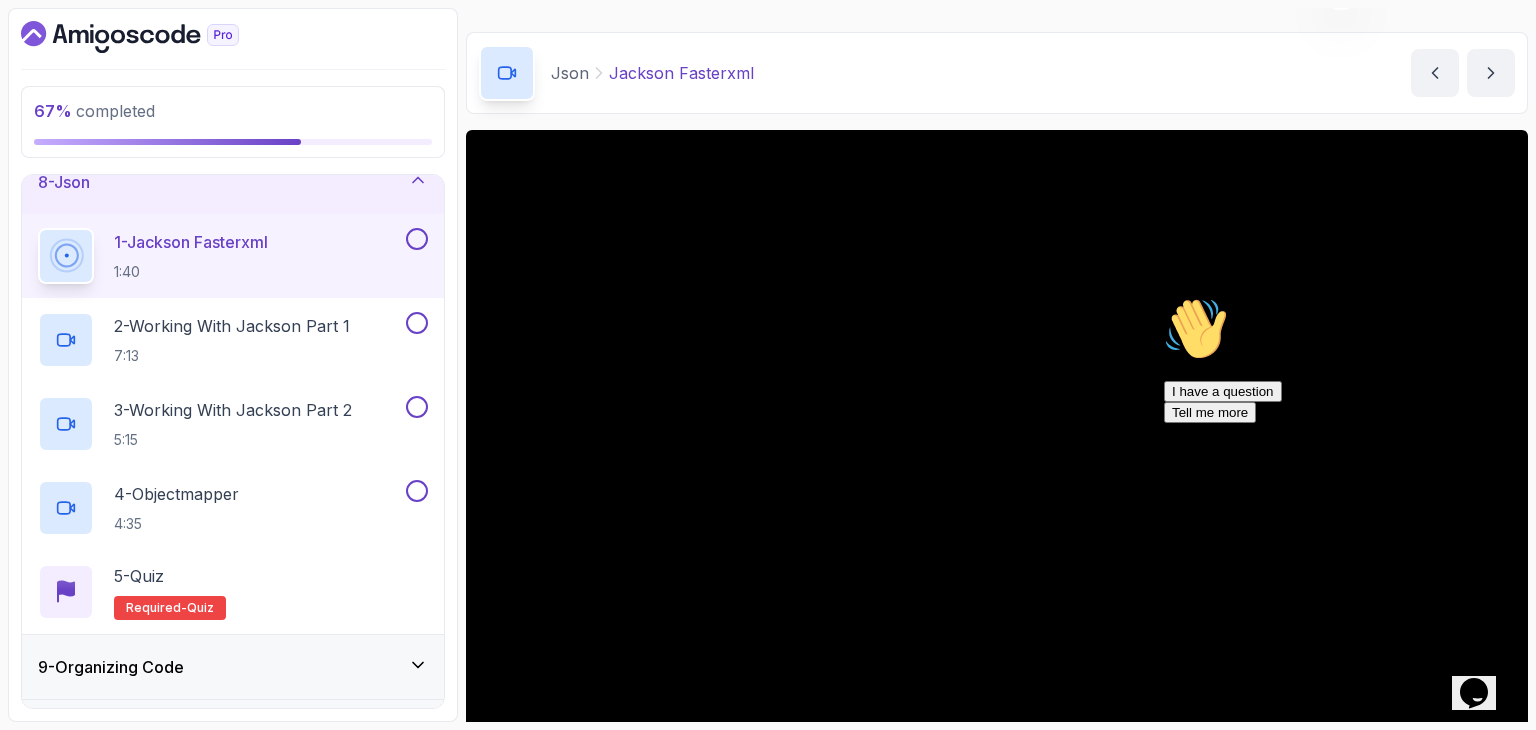 drag, startPoint x: 1501, startPoint y: 442, endPoint x: 2656, endPoint y: 731, distance: 1190.6074 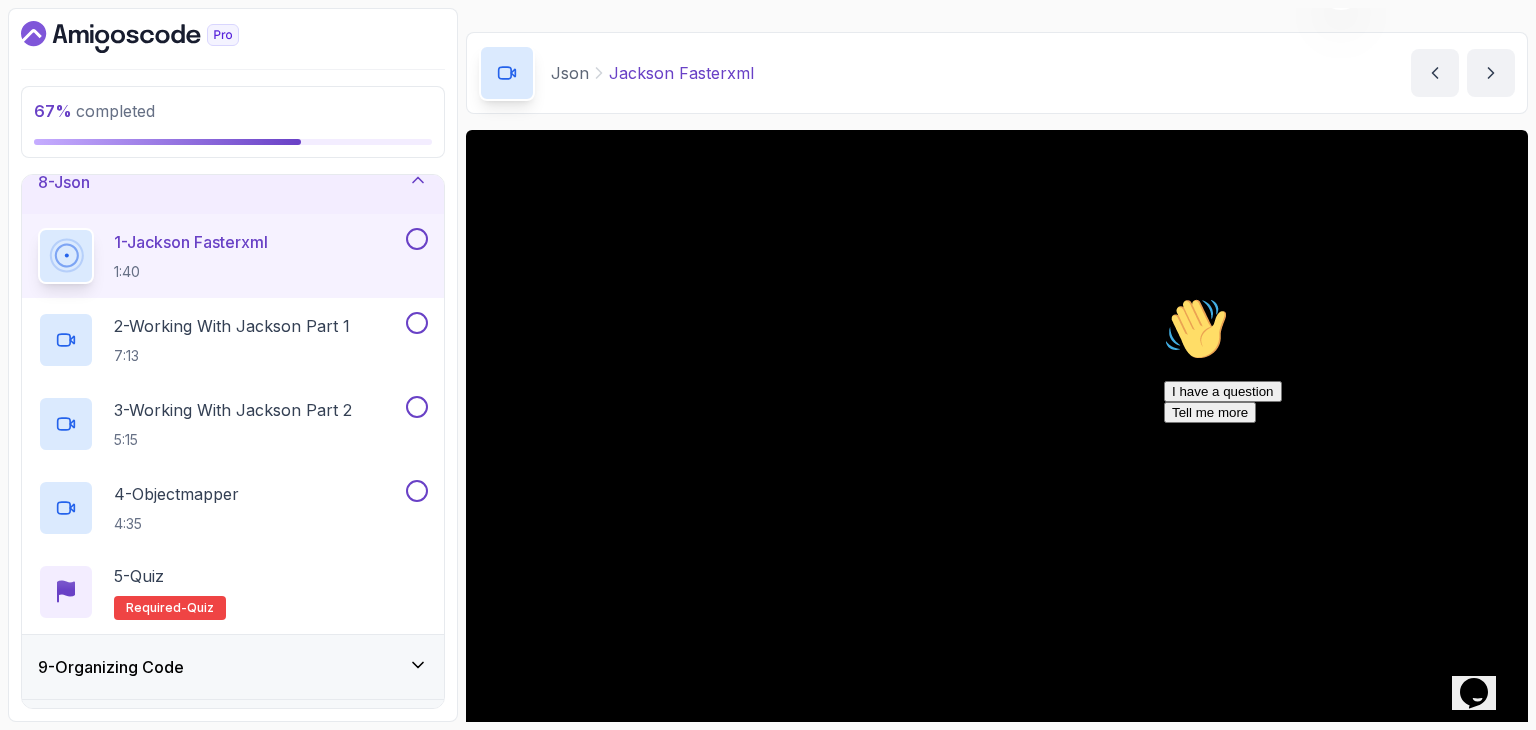 click at bounding box center [1164, 297] 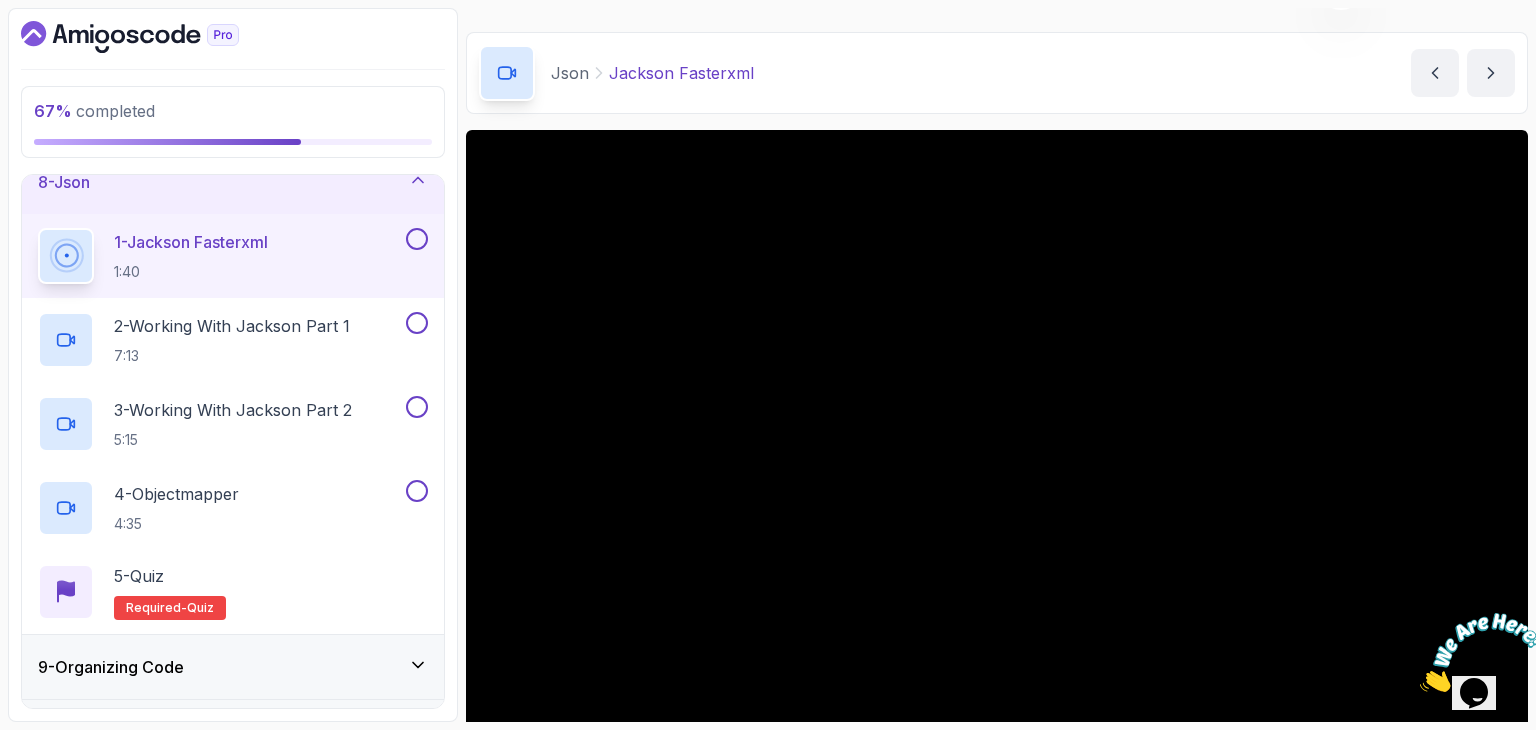 click at bounding box center [1420, 686] 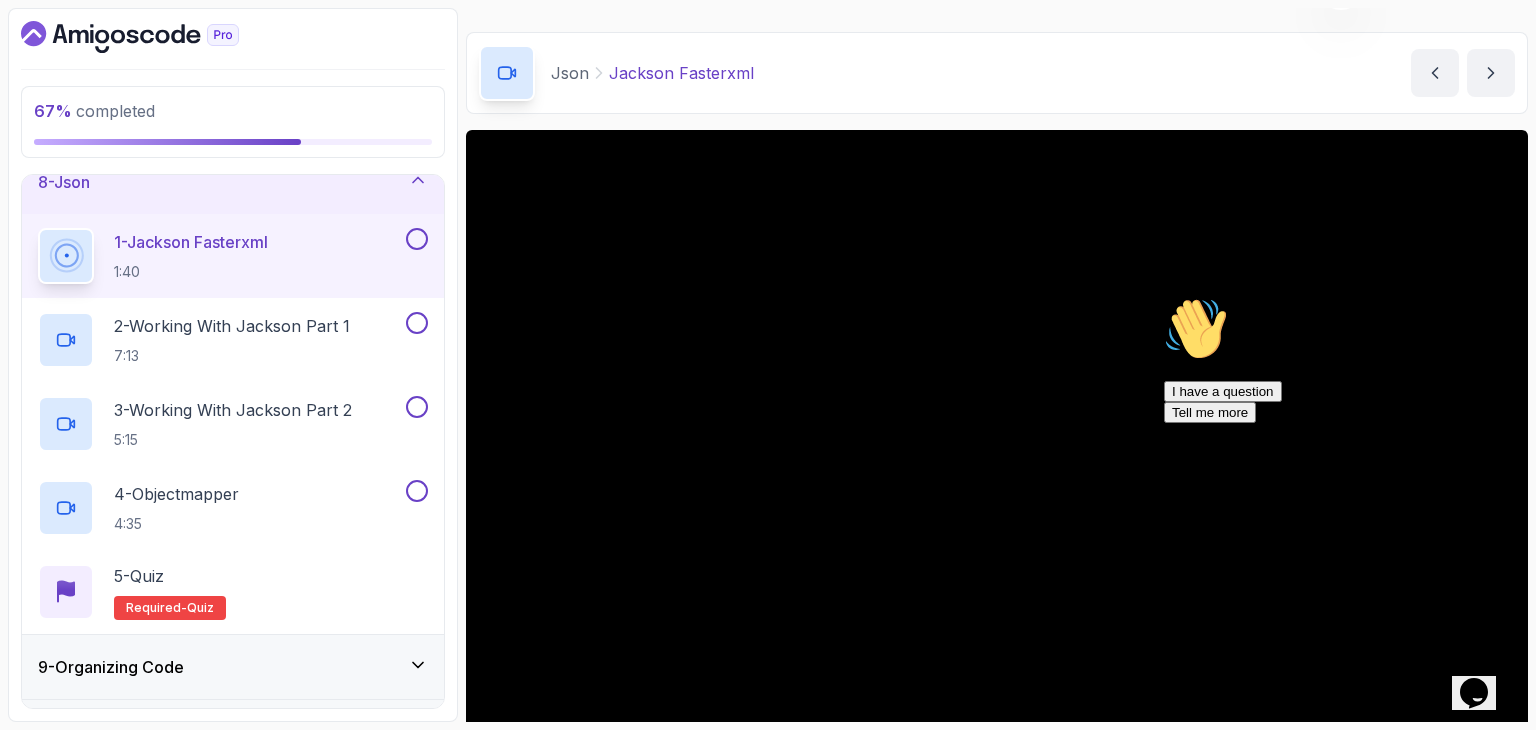 click at bounding box center (1164, 297) 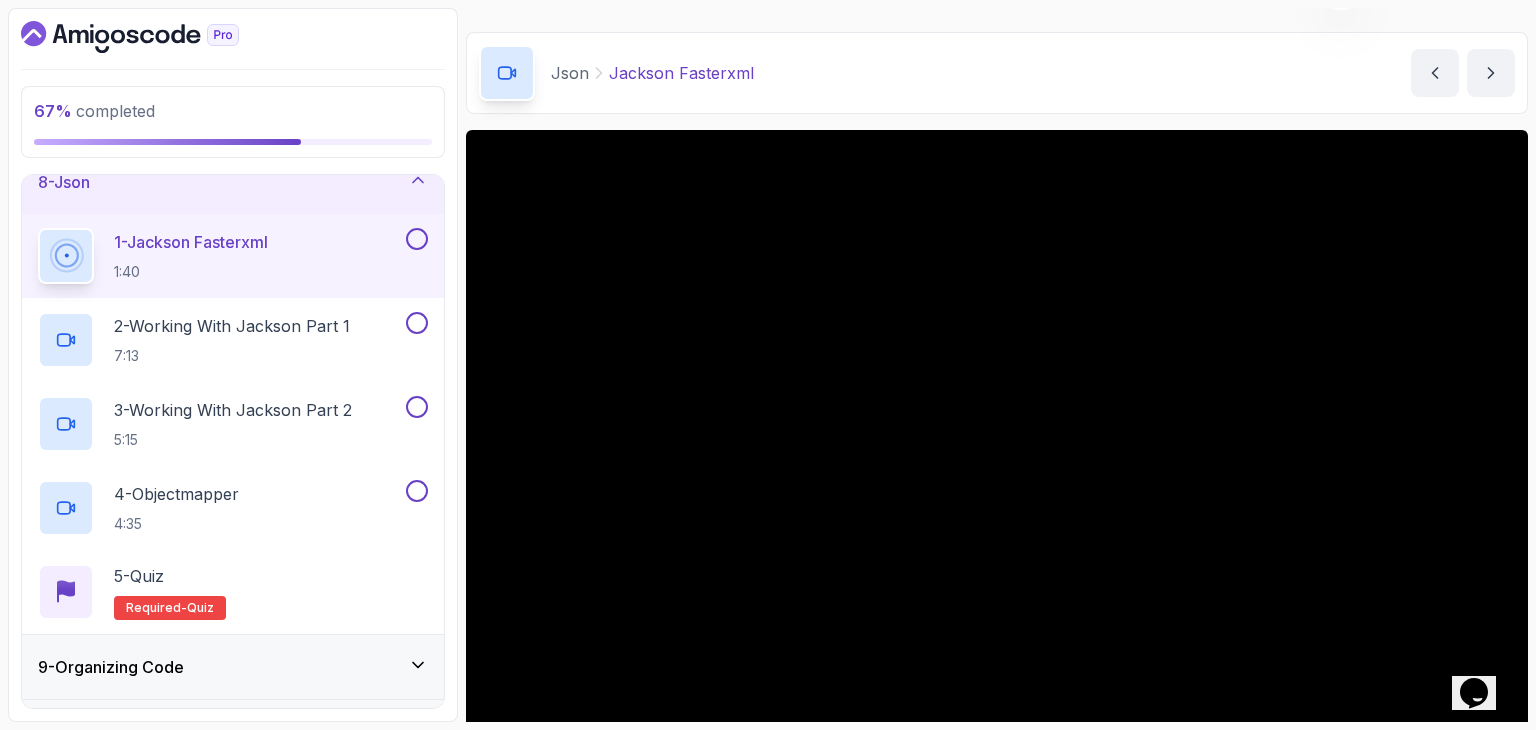 click on "Json [LAST] Fasterxml Fasterxml by [NAME]" at bounding box center (997, 73) 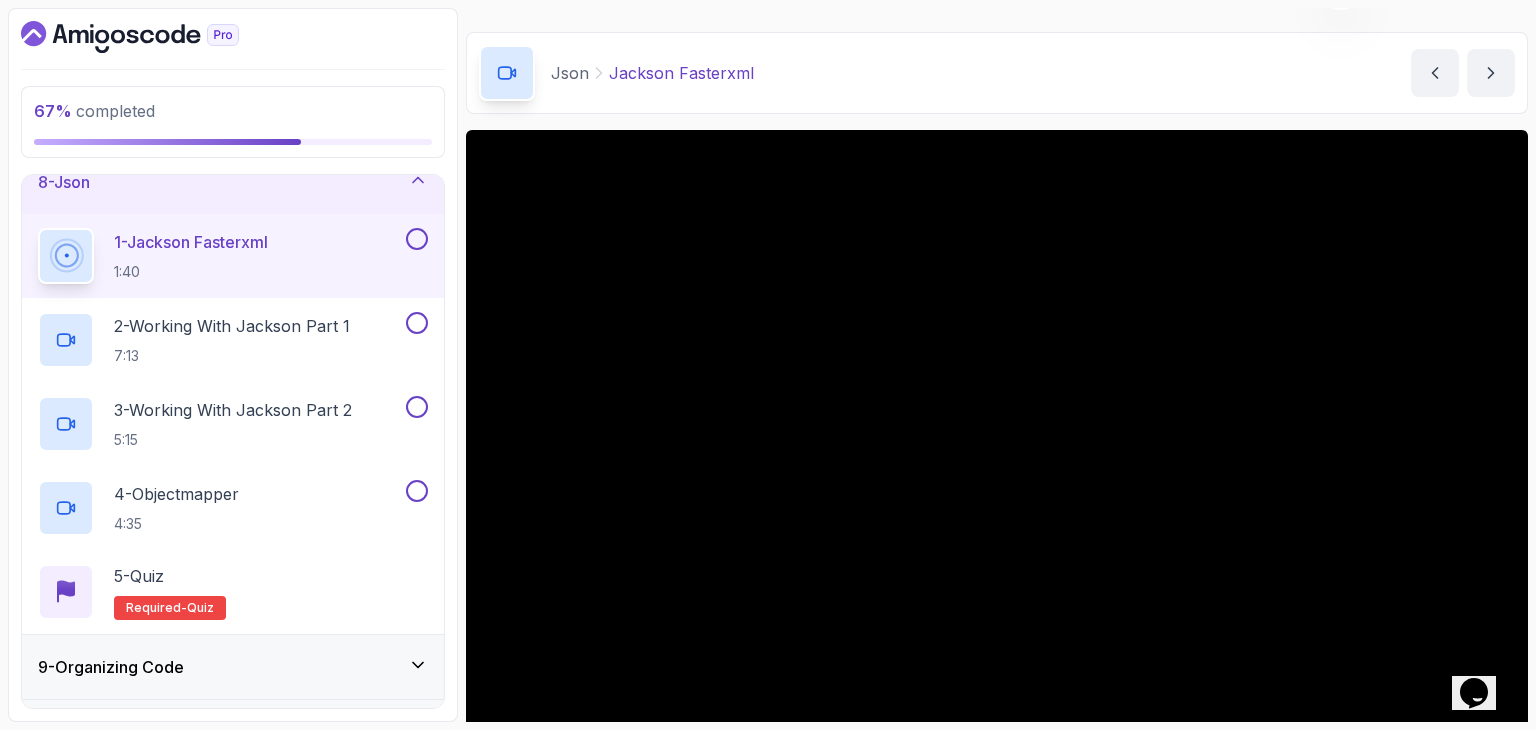 click on "My Courses Building APIs with Spring Boot 413 Points [FIRST] Software Engineer 10 - Json 67 % completed Json [LAST] Fasterxml Fasterxml by [NAME] Slides Repo Designs Design not available Share Notes Support Any issues? Slides Repo Designs Design not available Share ~1 min read Links
Jackson
Jackson Documentation
Jackson GitHub
Jackson Maven" at bounding box center (997, 365) 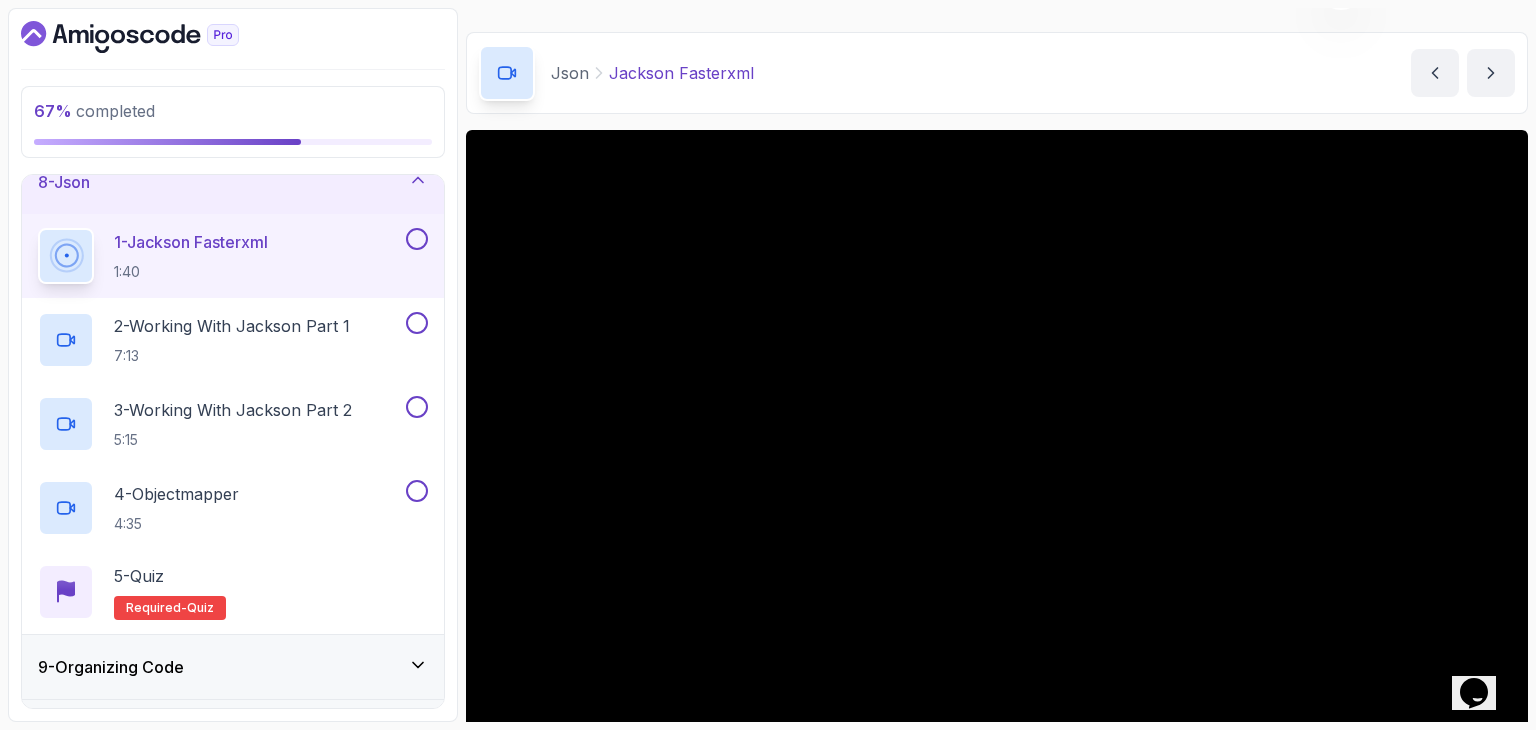 click on "Json [LAST] Fasterxml Fasterxml by [NAME]" at bounding box center (997, 73) 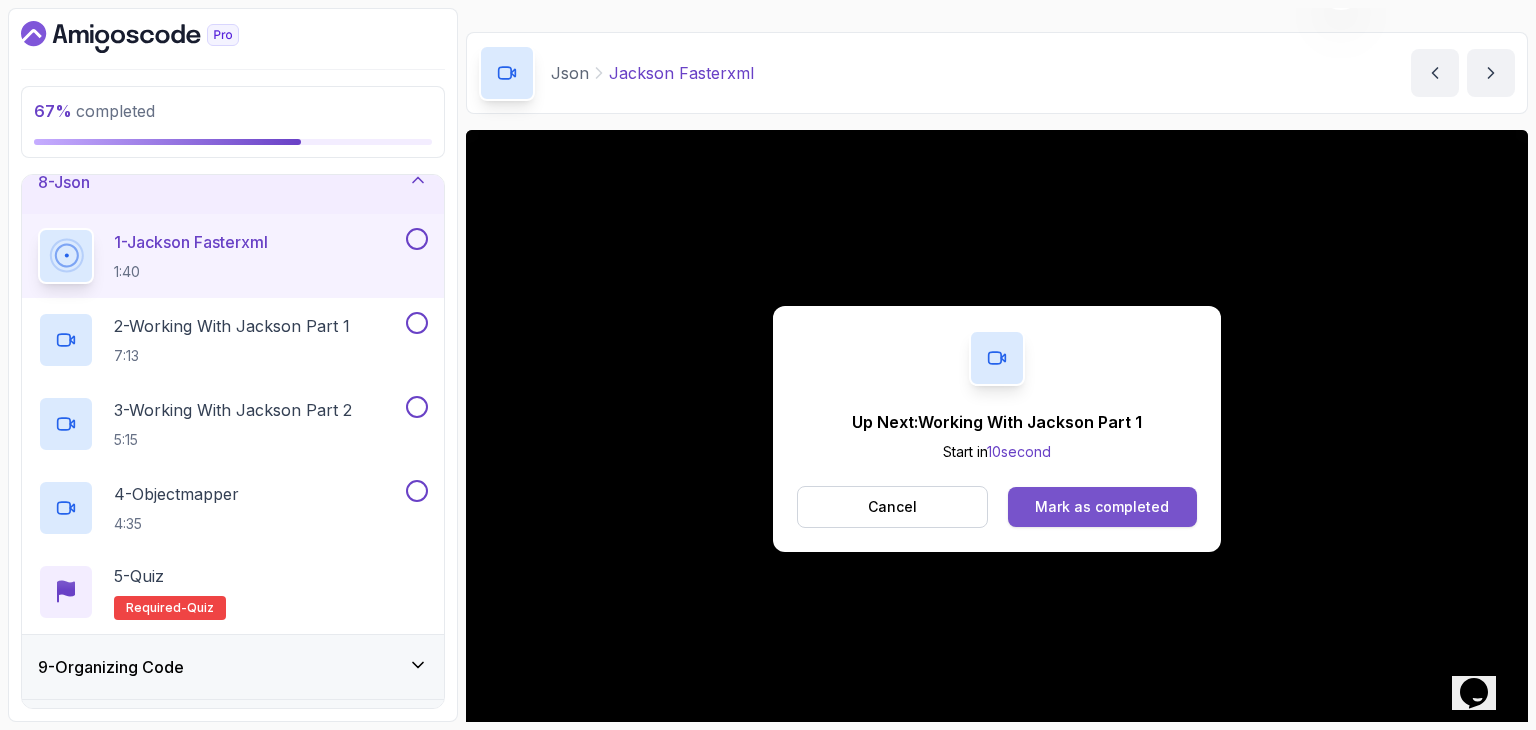 click on "Mark as completed" at bounding box center [1102, 507] 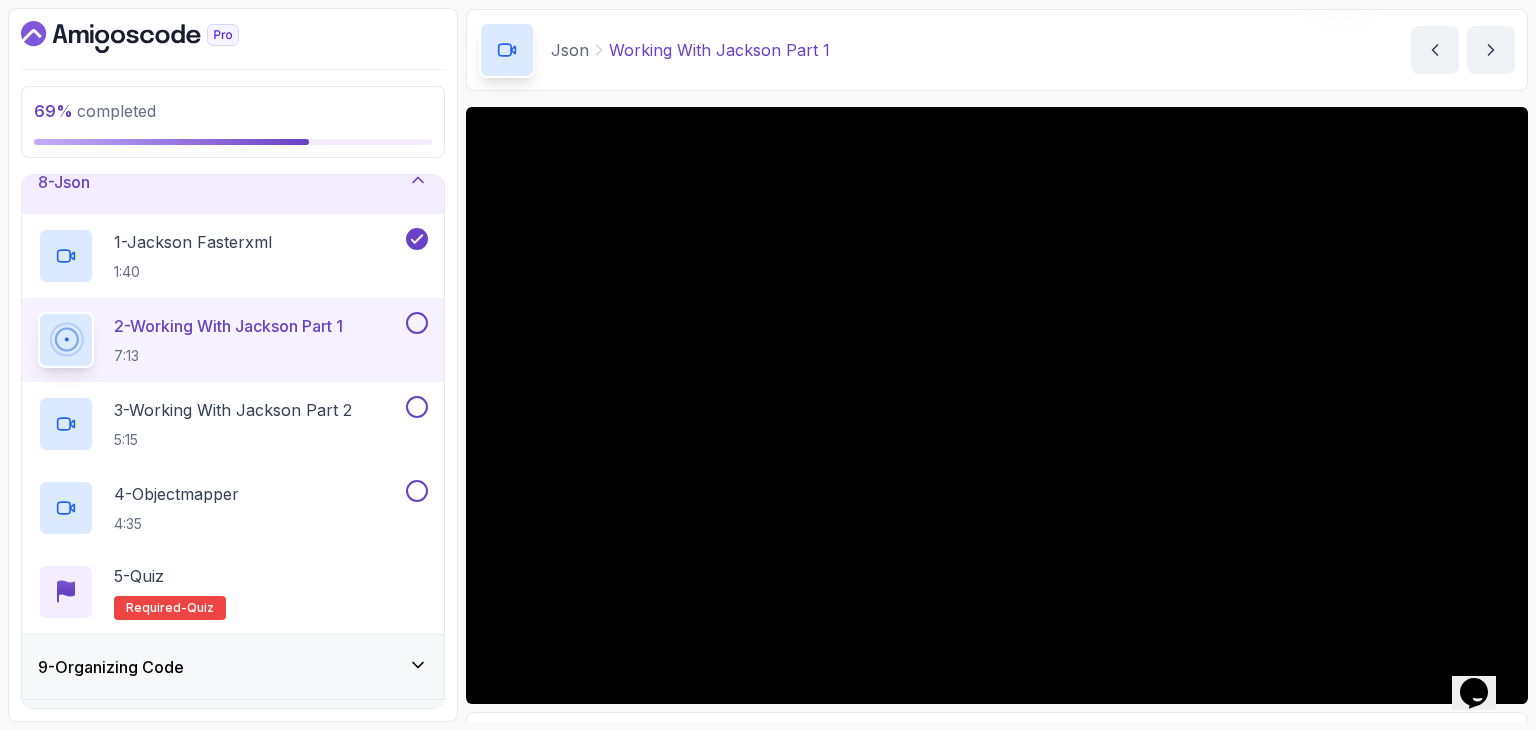 scroll, scrollTop: 100, scrollLeft: 0, axis: vertical 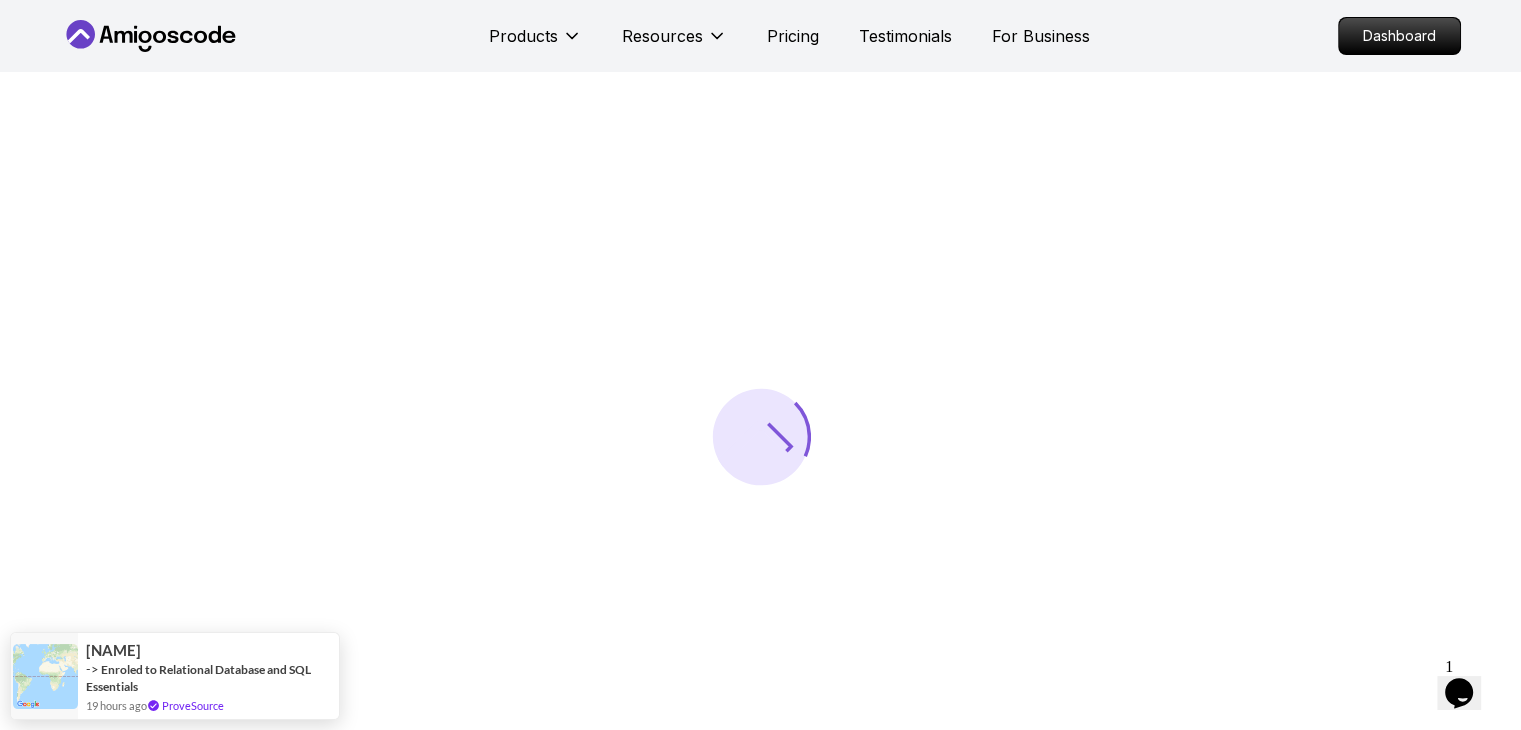 click at bounding box center (760, 437) 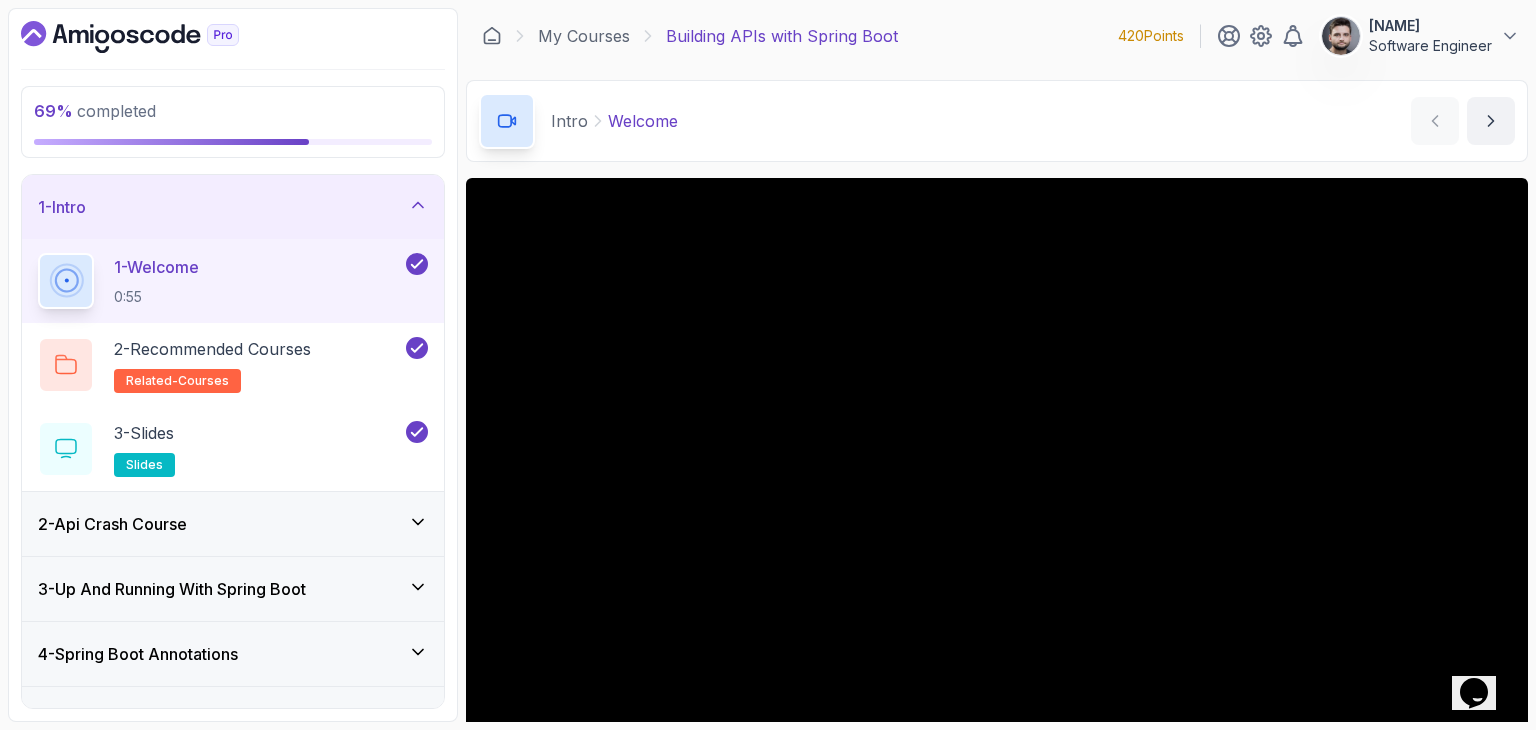 scroll, scrollTop: 364, scrollLeft: 0, axis: vertical 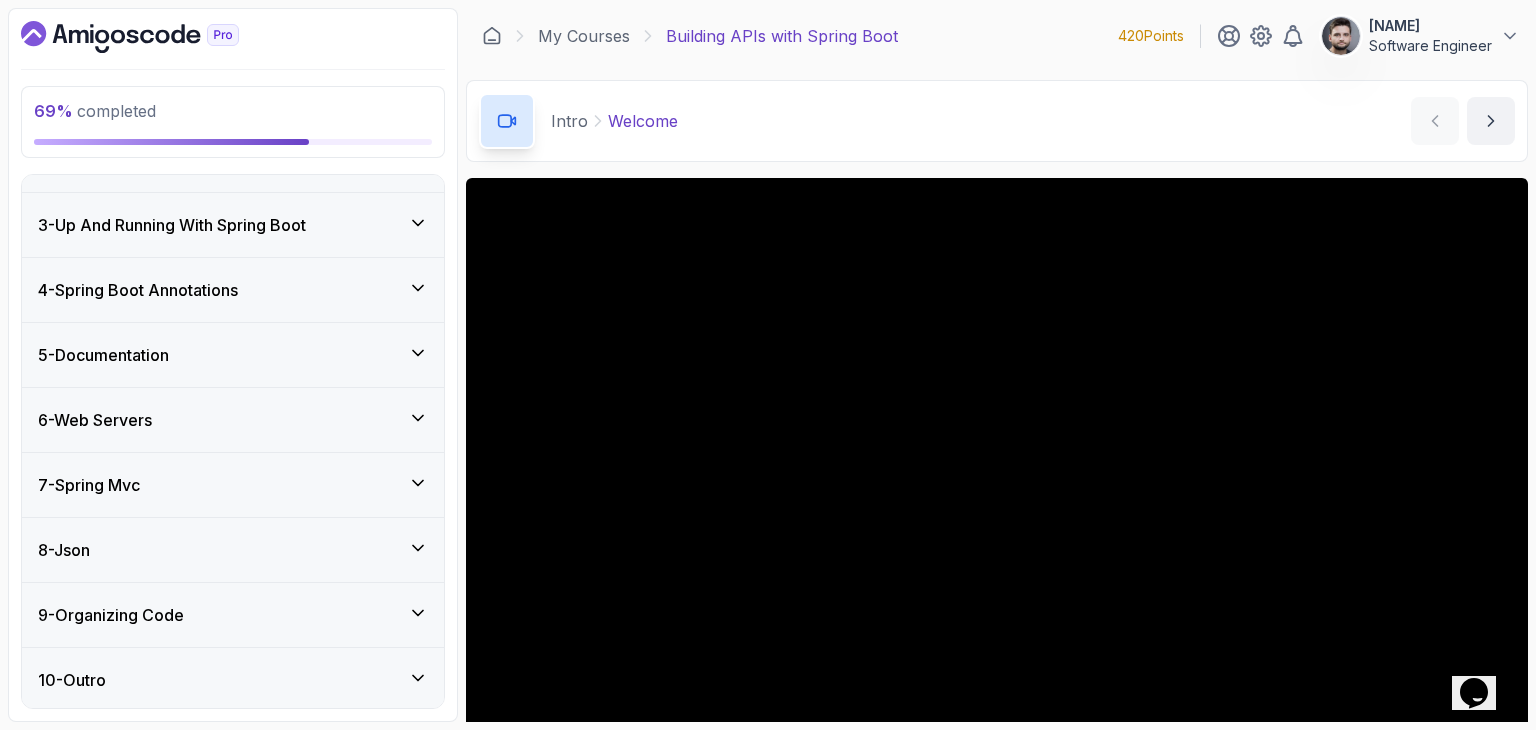 click on "9  -  Organizing Code" at bounding box center [233, 615] 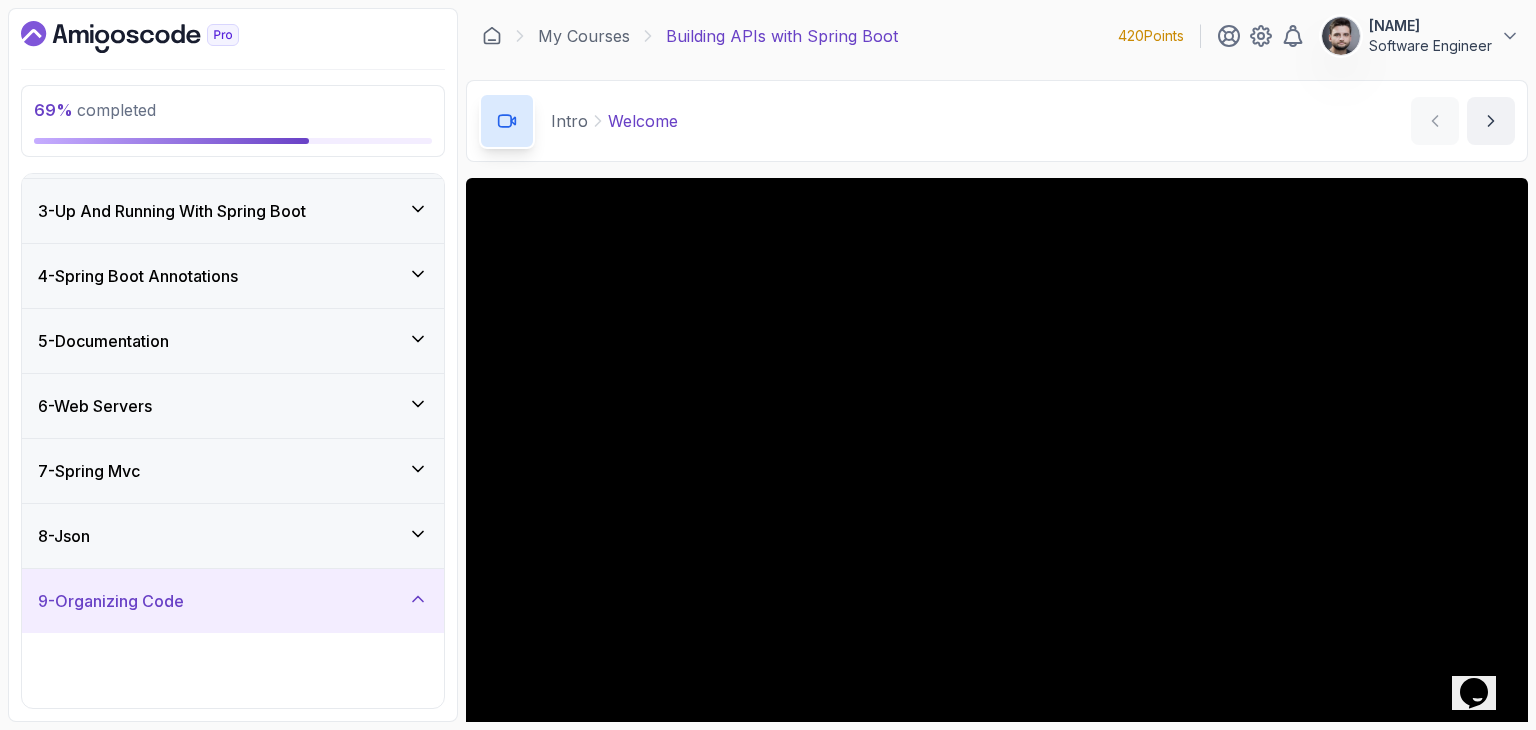 scroll, scrollTop: 112, scrollLeft: 0, axis: vertical 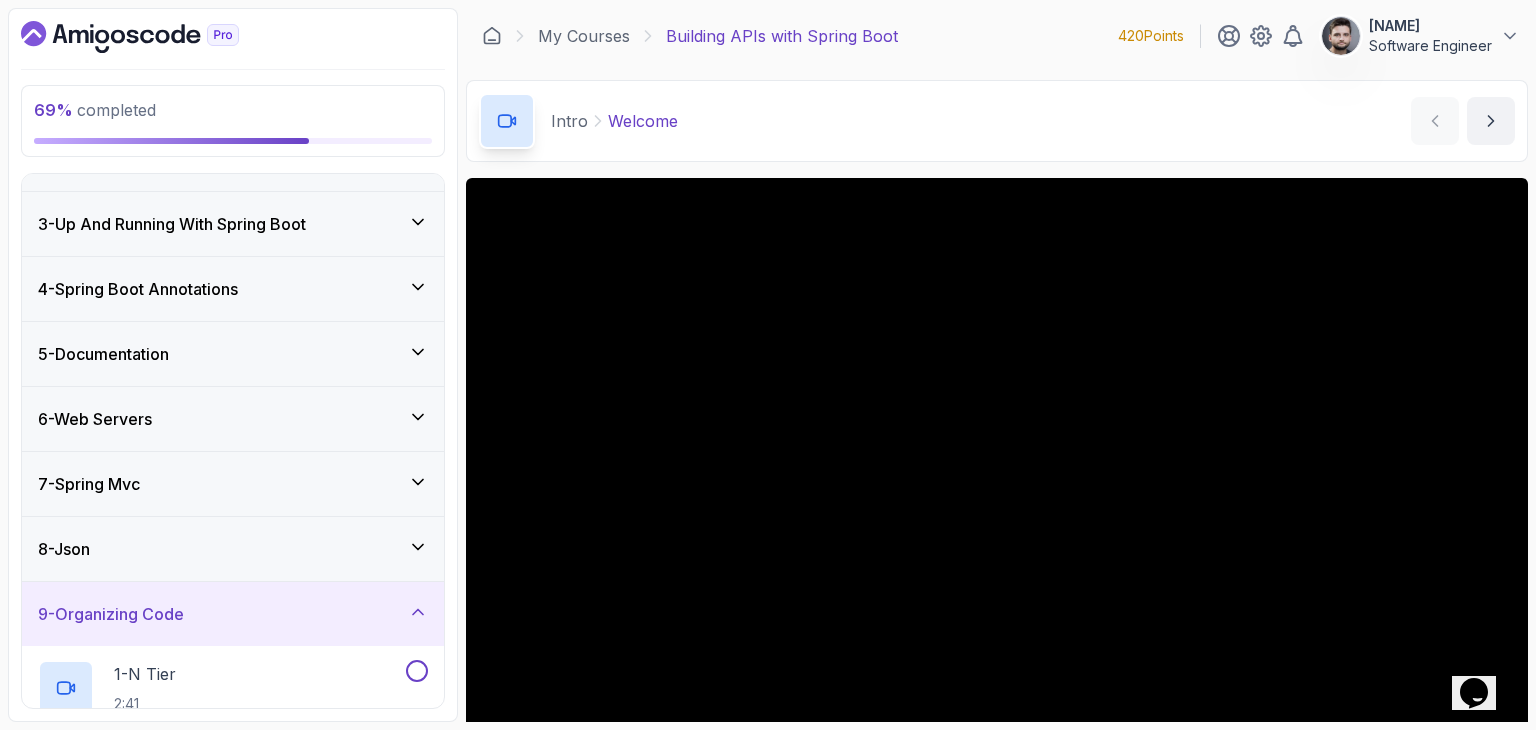 click on "8  -  Json" at bounding box center [233, 549] 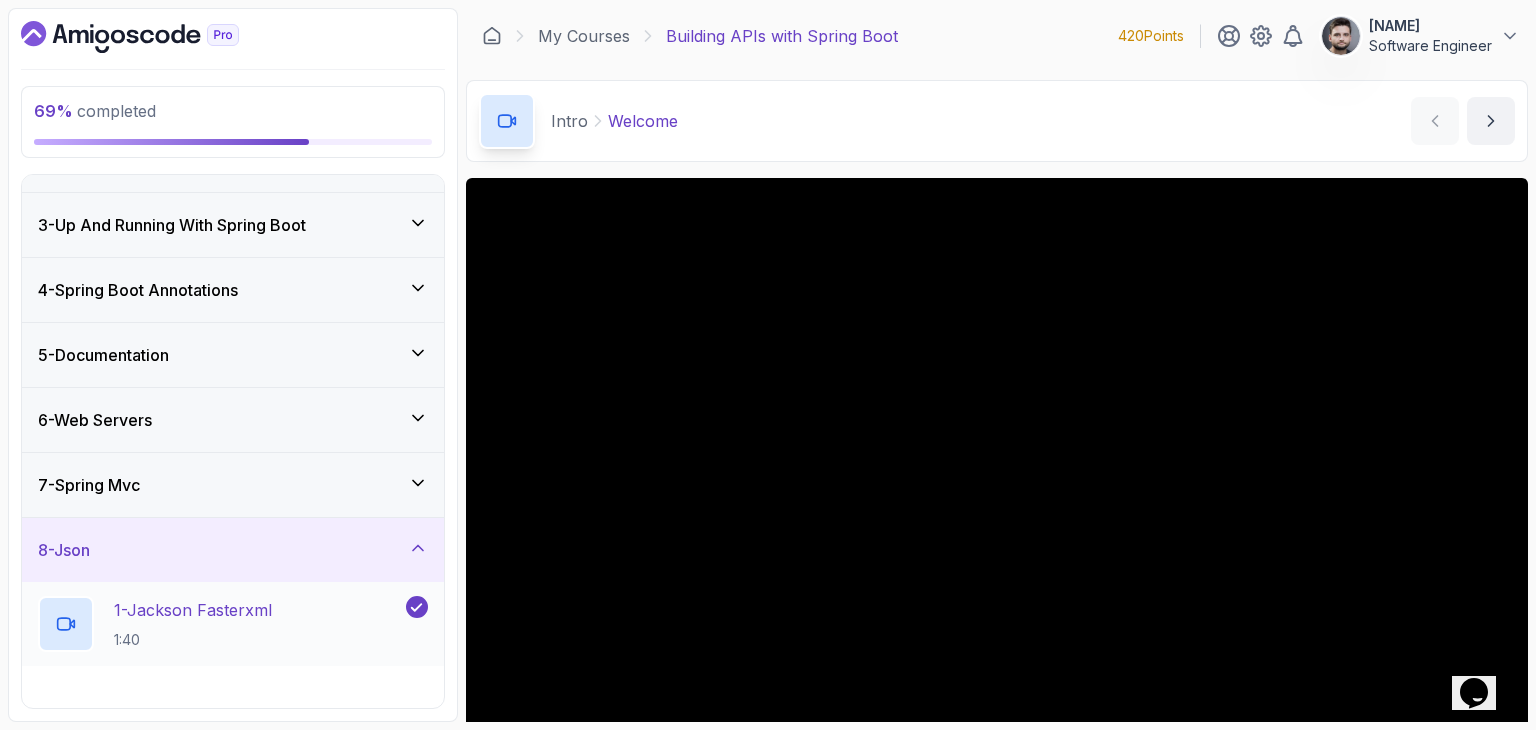 click on "1  -  Jackson Fasterxml" at bounding box center (193, 610) 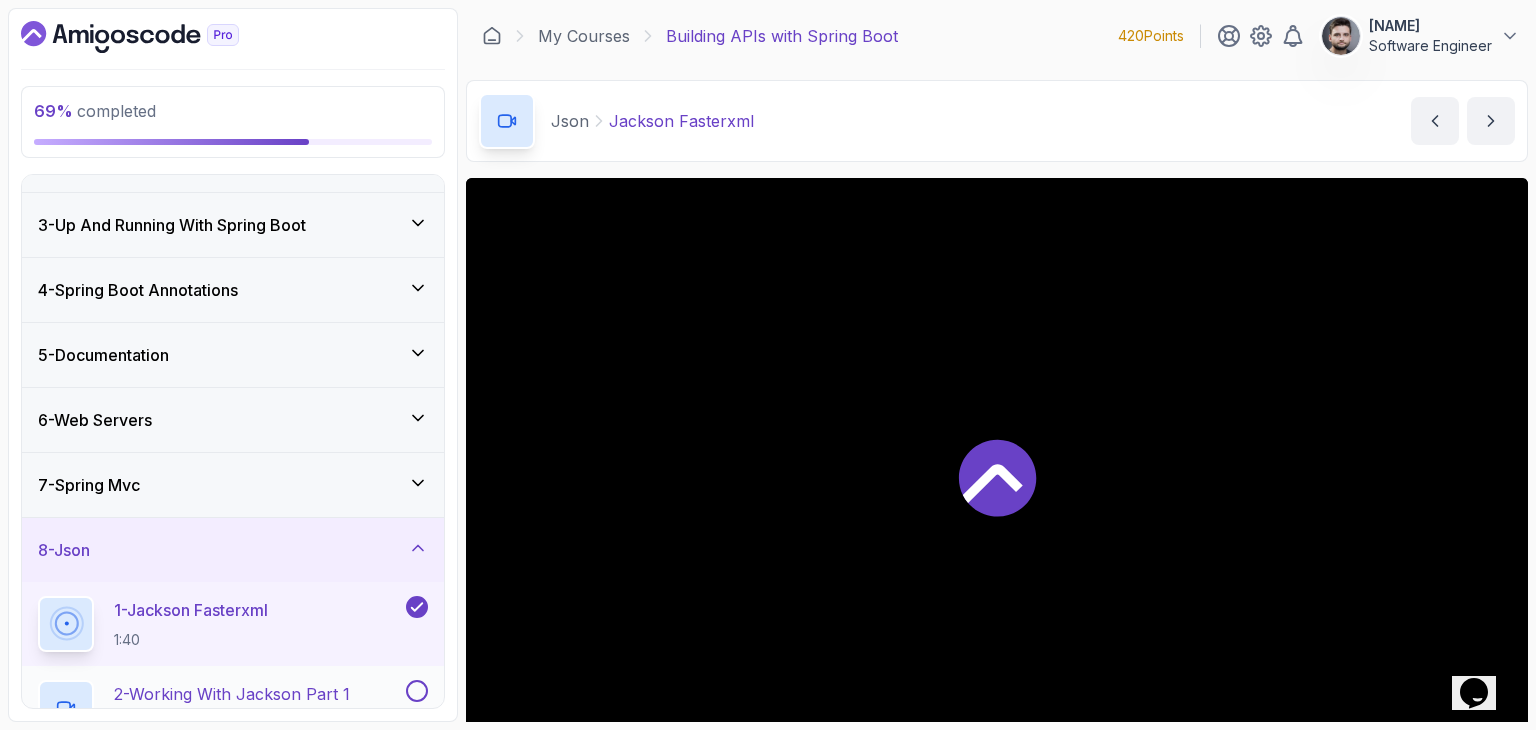 click on "2  -  Working With Jackson Part 1 7:13" at bounding box center [233, 708] 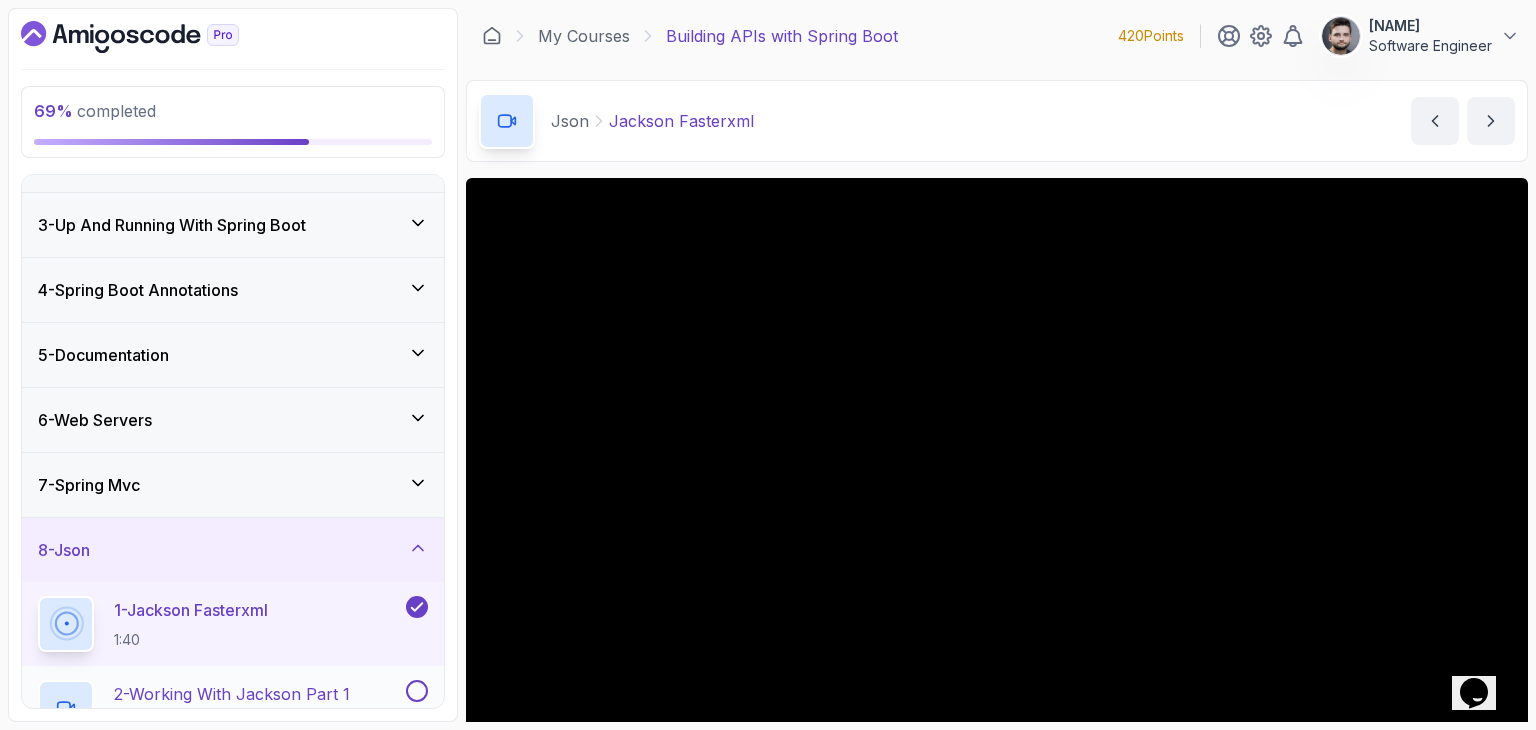 click on "2  -  Working With Jackson Part 1" at bounding box center (232, 694) 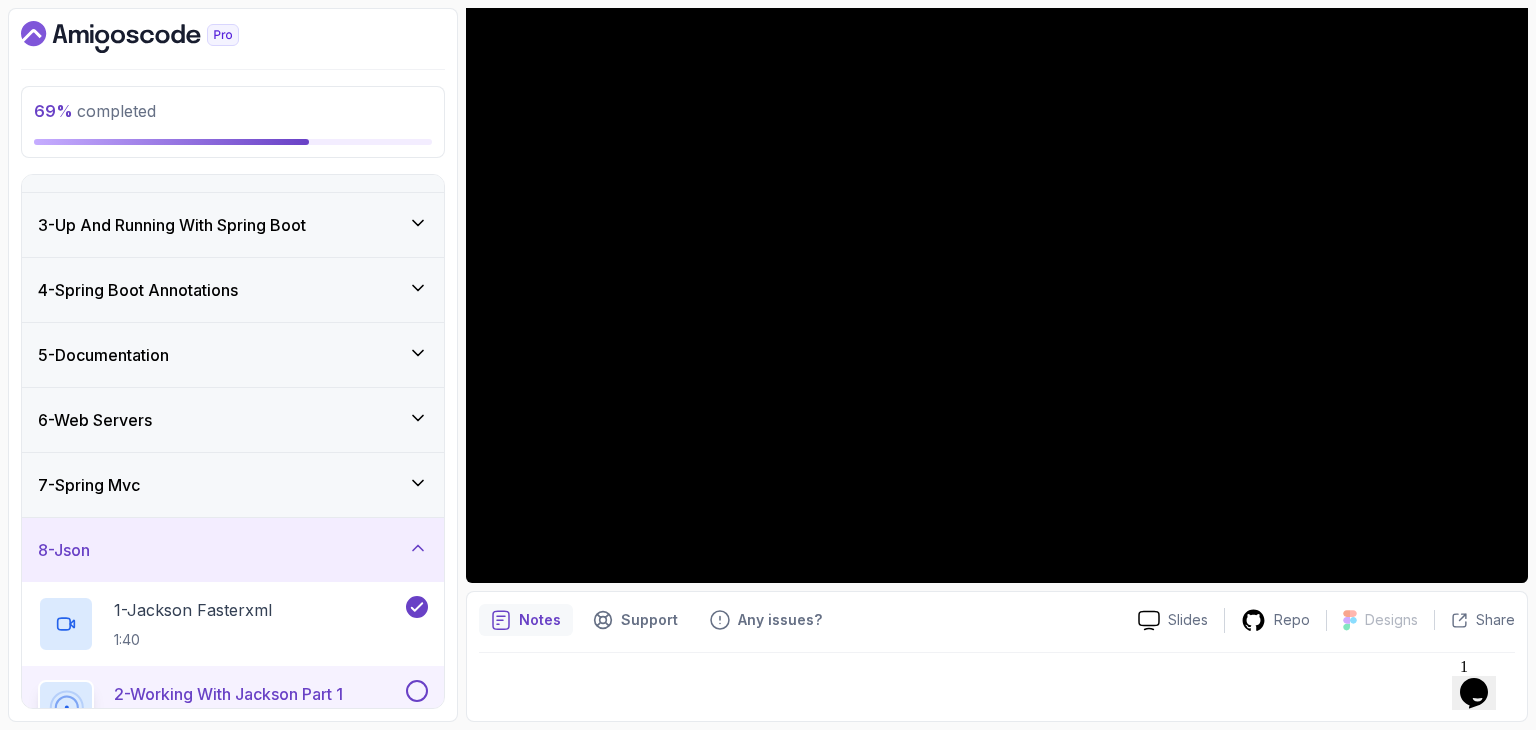 scroll, scrollTop: 92, scrollLeft: 0, axis: vertical 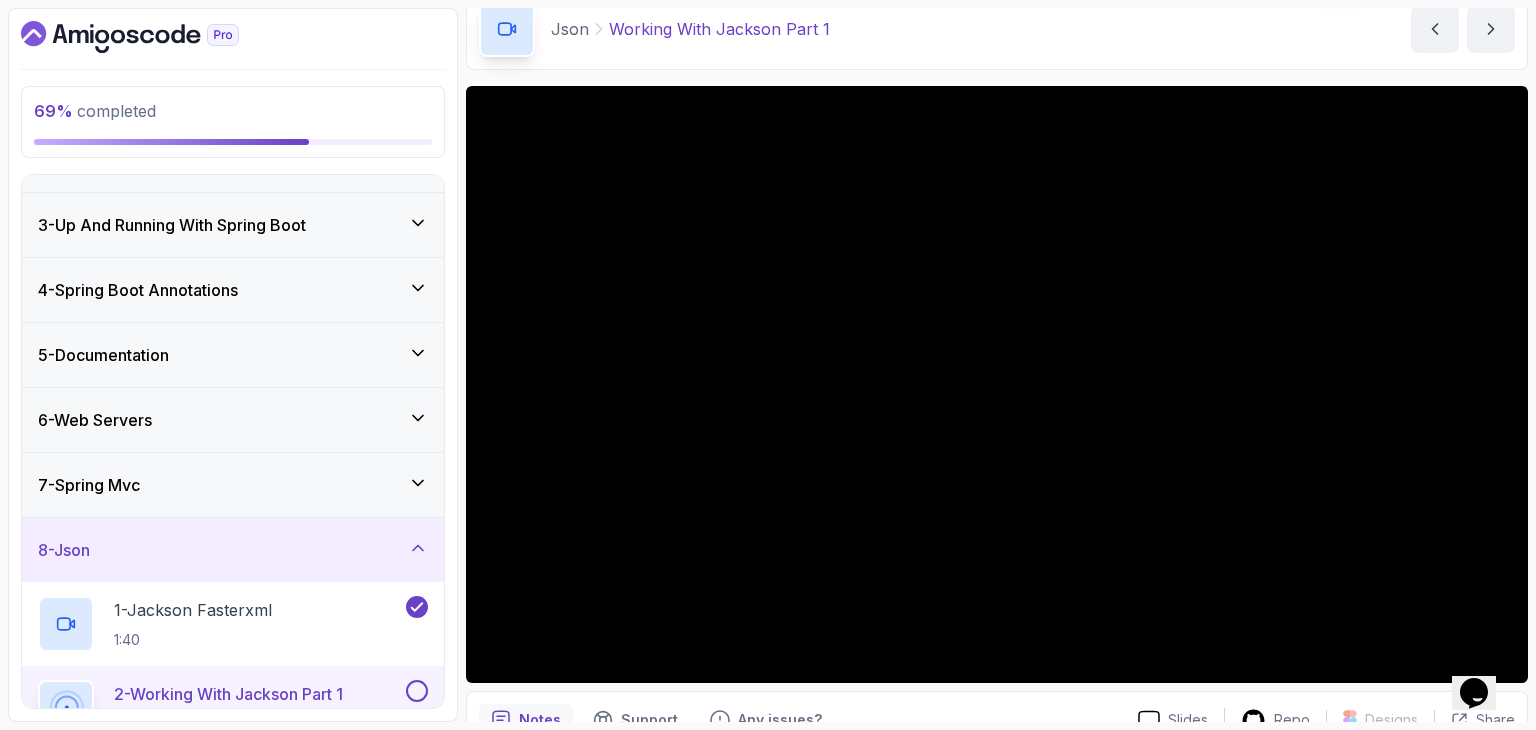 click on "Json Working With Jackson Part 1 Working With Jackson Part 1 by  nelson" at bounding box center (997, 29) 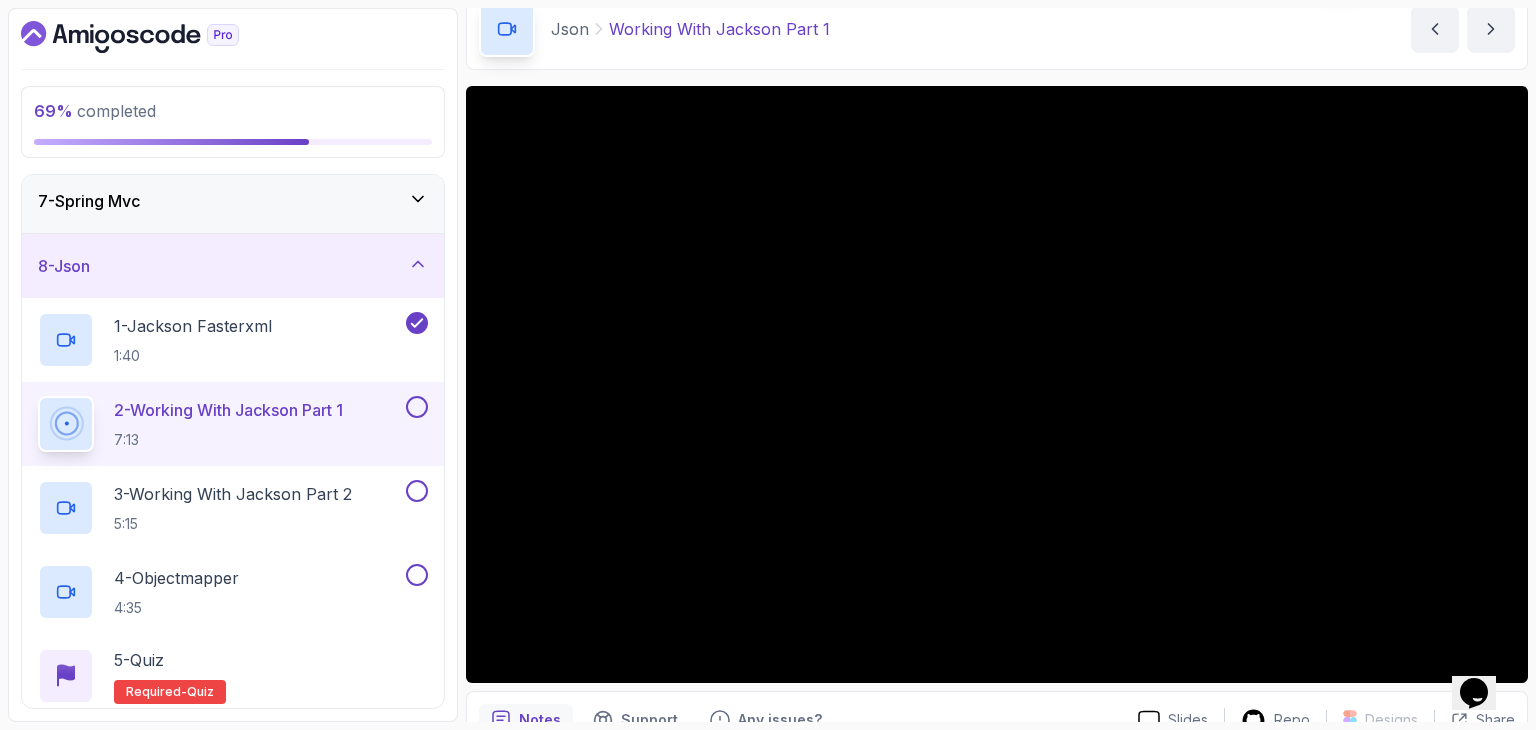 scroll, scrollTop: 412, scrollLeft: 0, axis: vertical 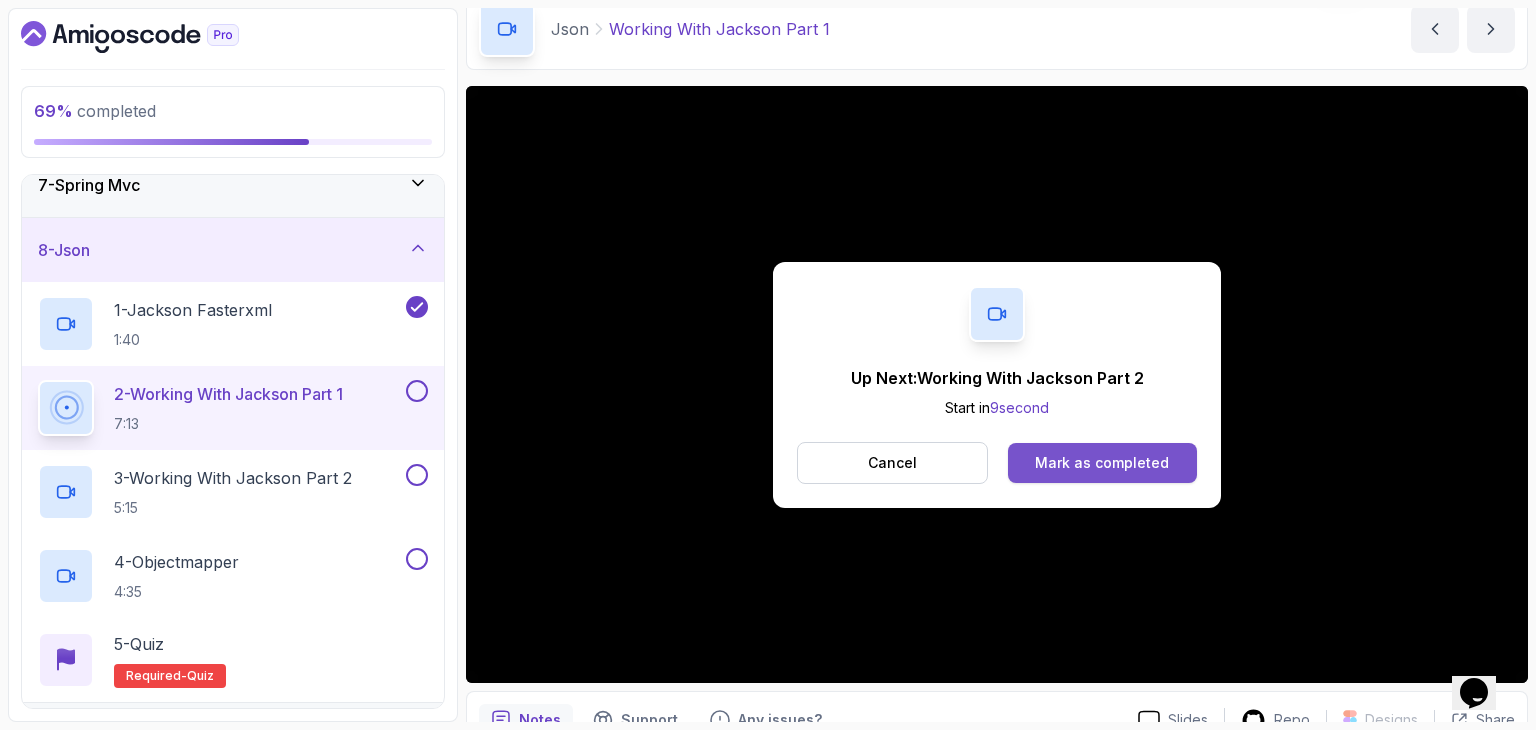 click on "Mark as completed" at bounding box center (1102, 463) 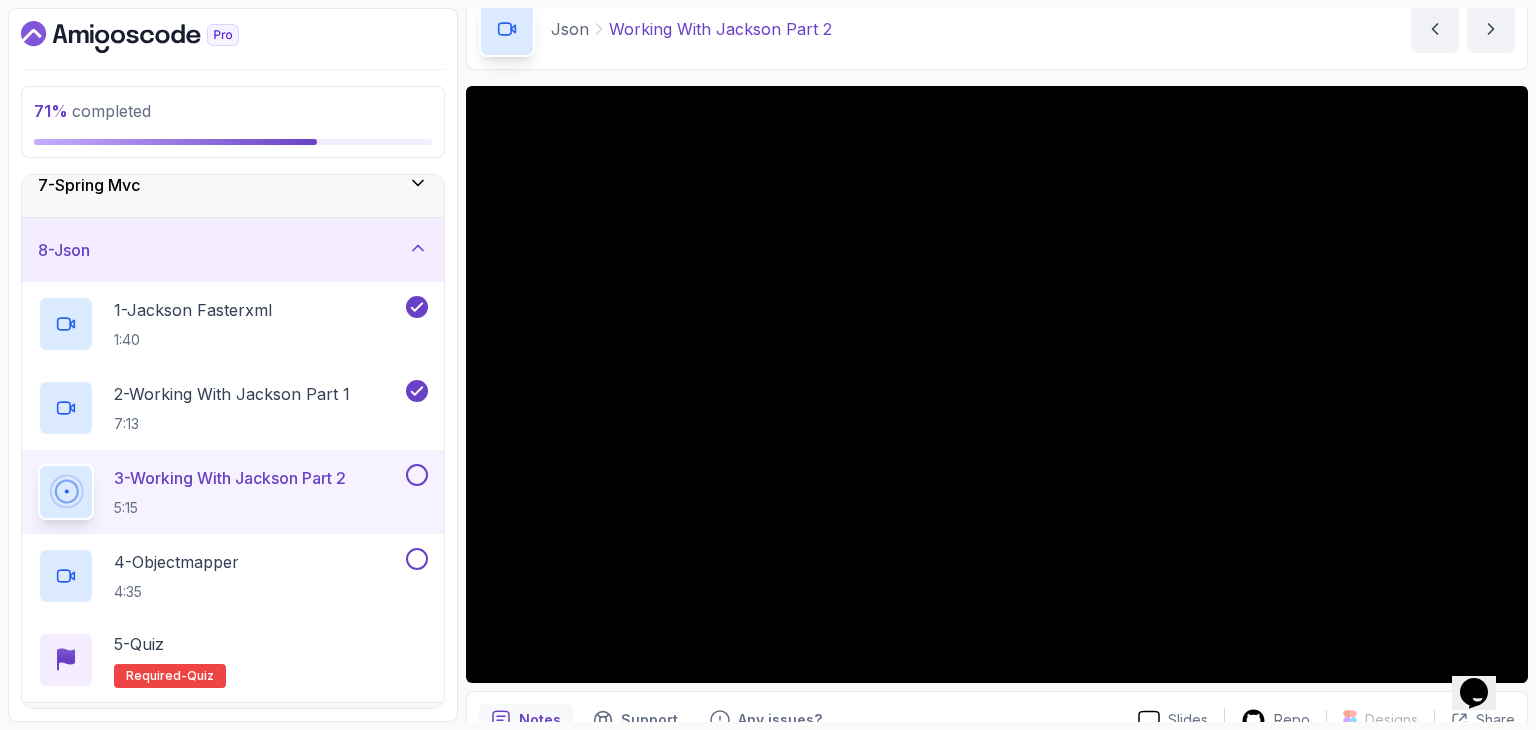 scroll, scrollTop: 192, scrollLeft: 0, axis: vertical 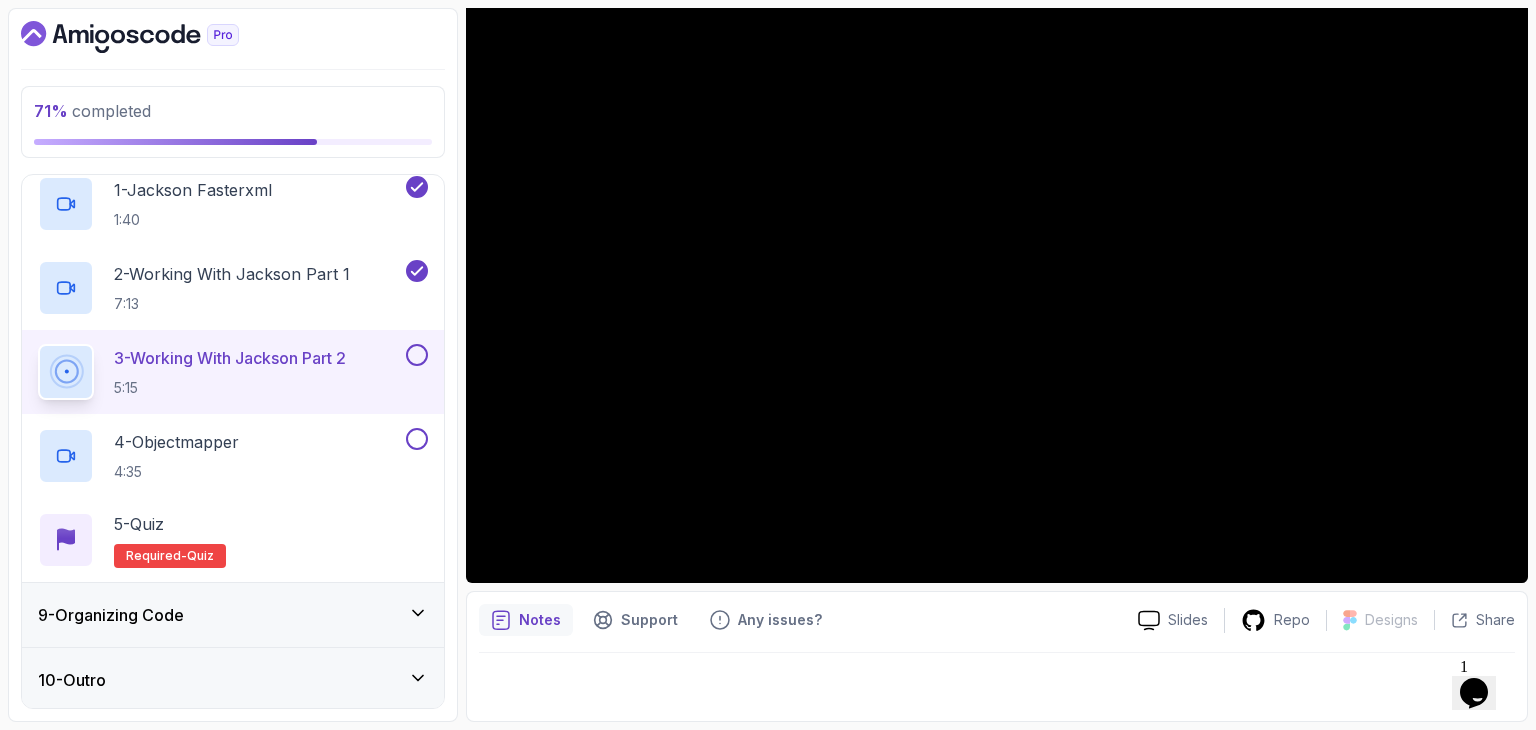 click on "9  -  Organizing Code" at bounding box center [233, 615] 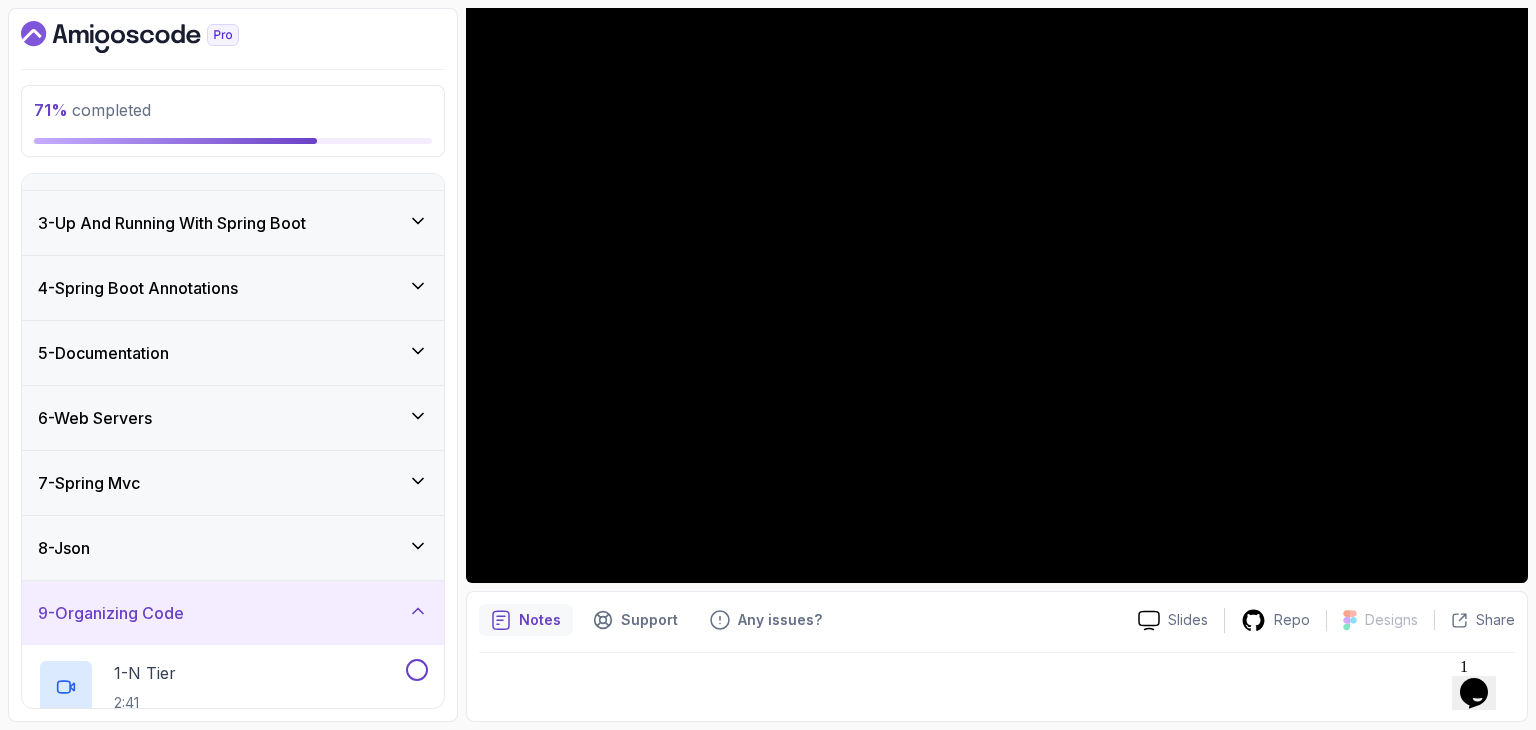 scroll, scrollTop: 13, scrollLeft: 0, axis: vertical 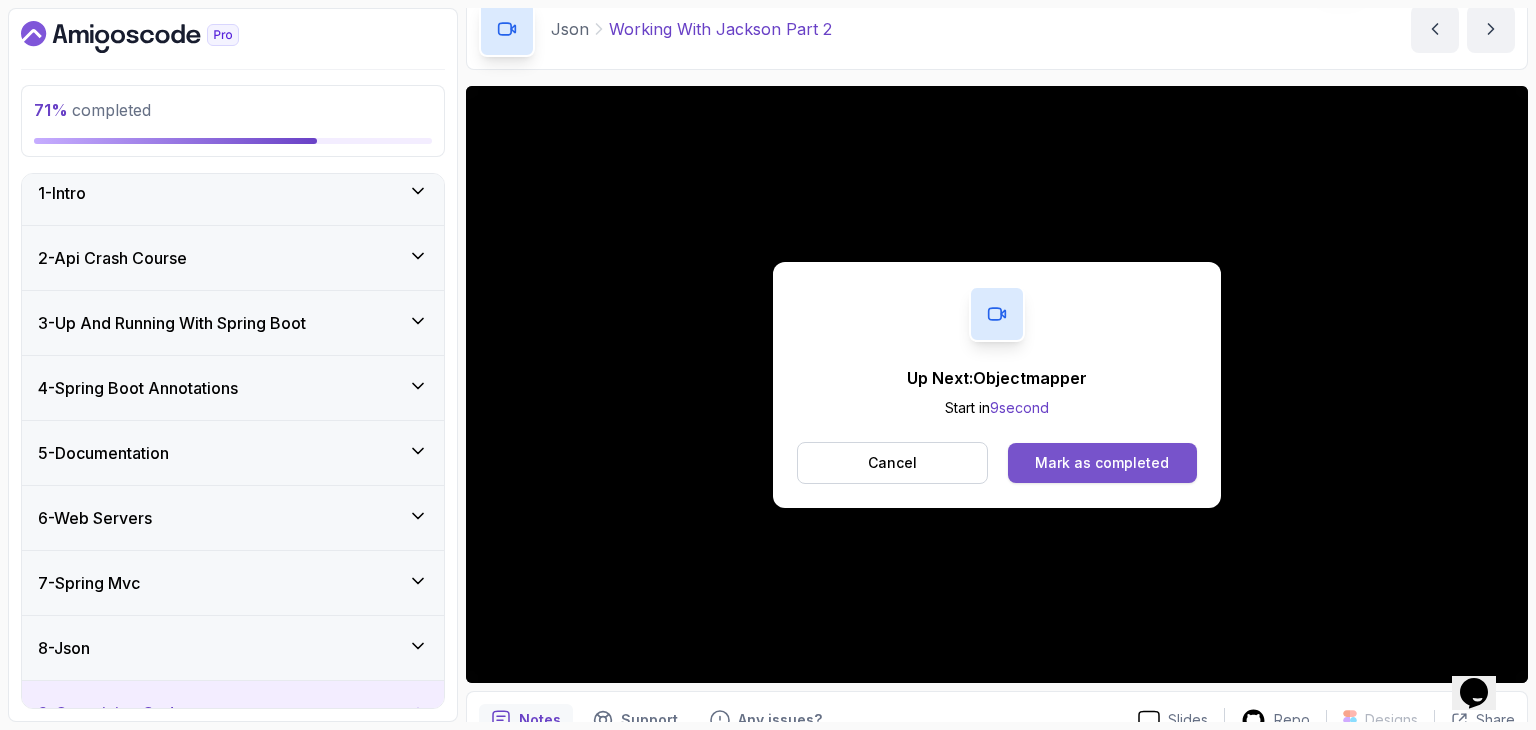 drag, startPoint x: 1085, startPoint y: 435, endPoint x: 1088, endPoint y: 455, distance: 20.22375 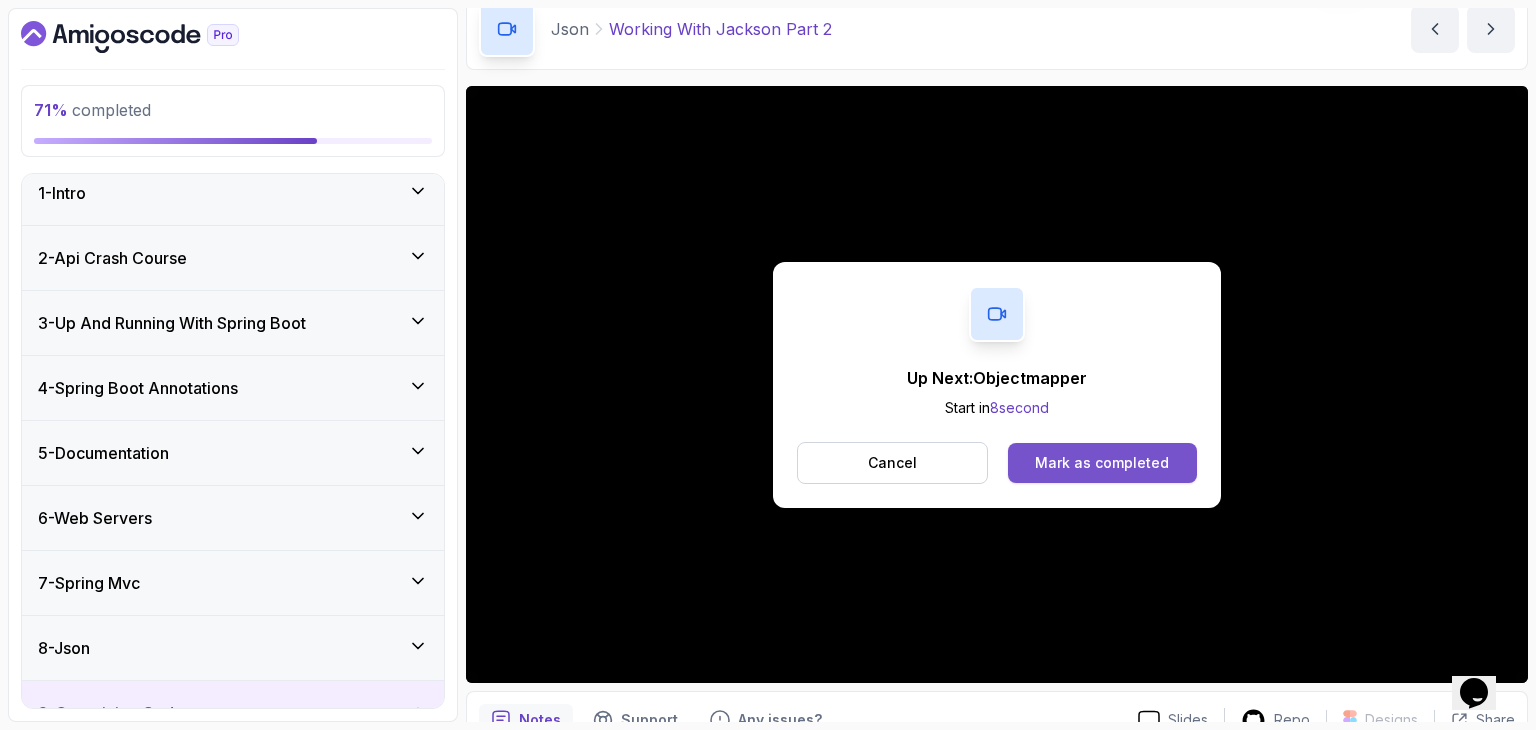 click on "Mark as completed" at bounding box center [1102, 463] 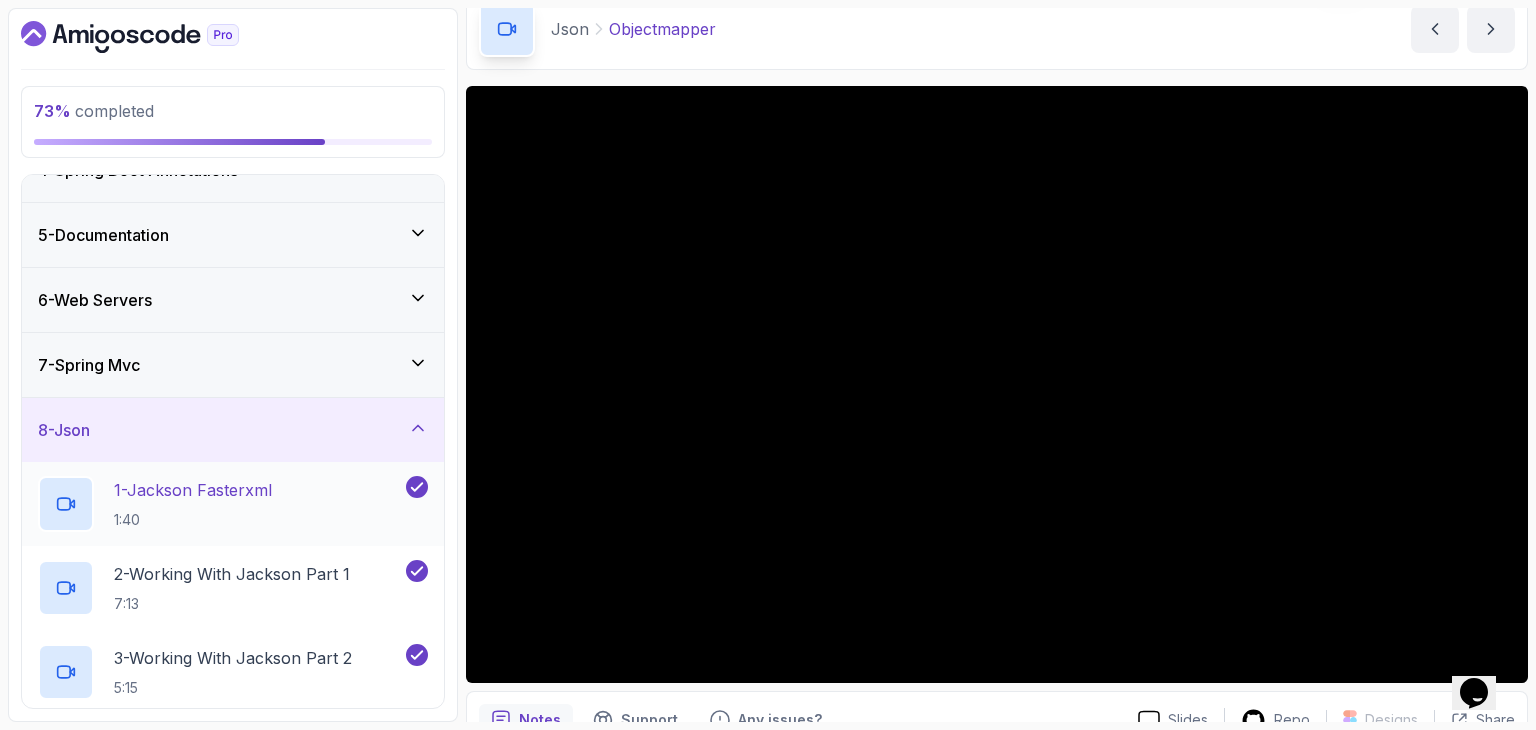 scroll, scrollTop: 432, scrollLeft: 0, axis: vertical 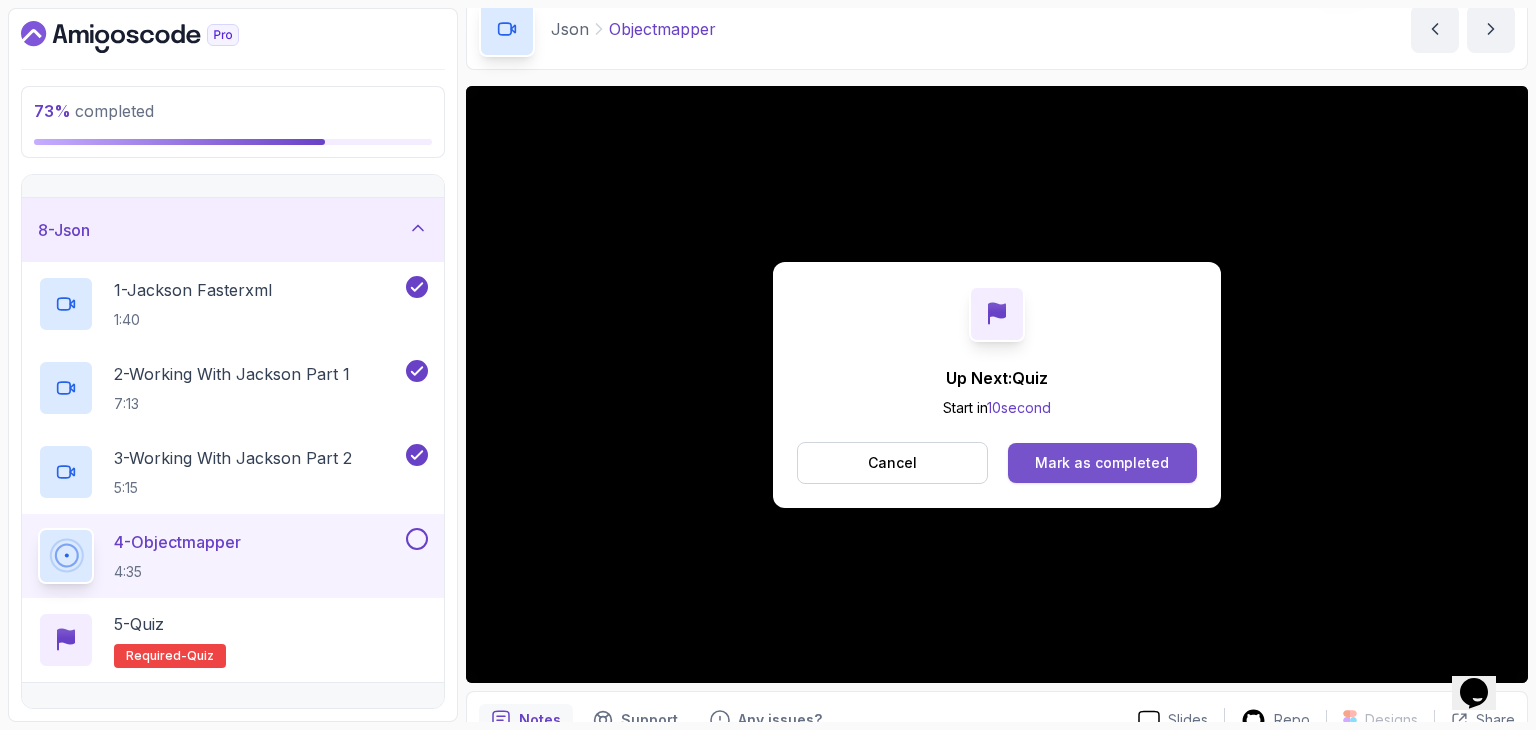 click on "Mark as completed" at bounding box center [1102, 463] 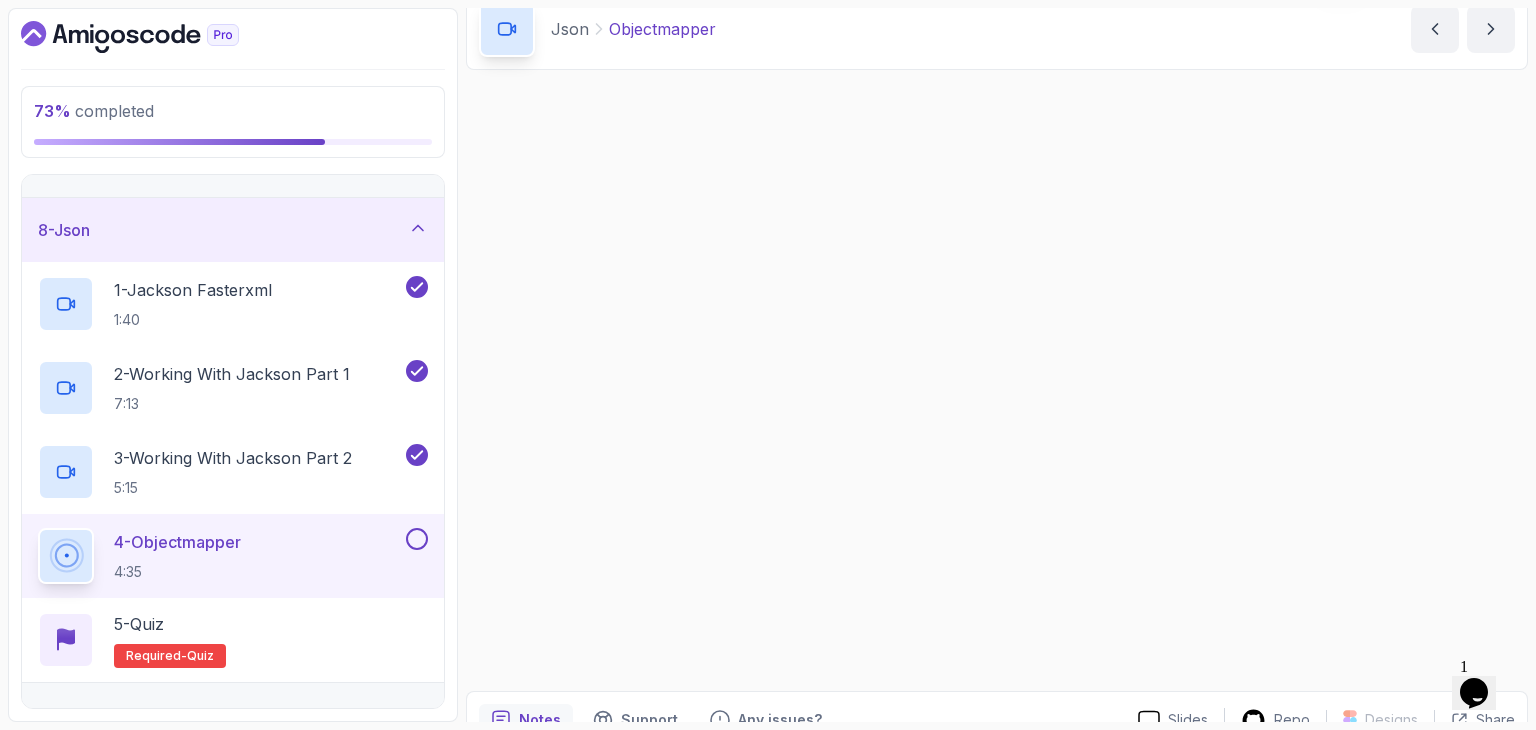 scroll, scrollTop: 0, scrollLeft: 0, axis: both 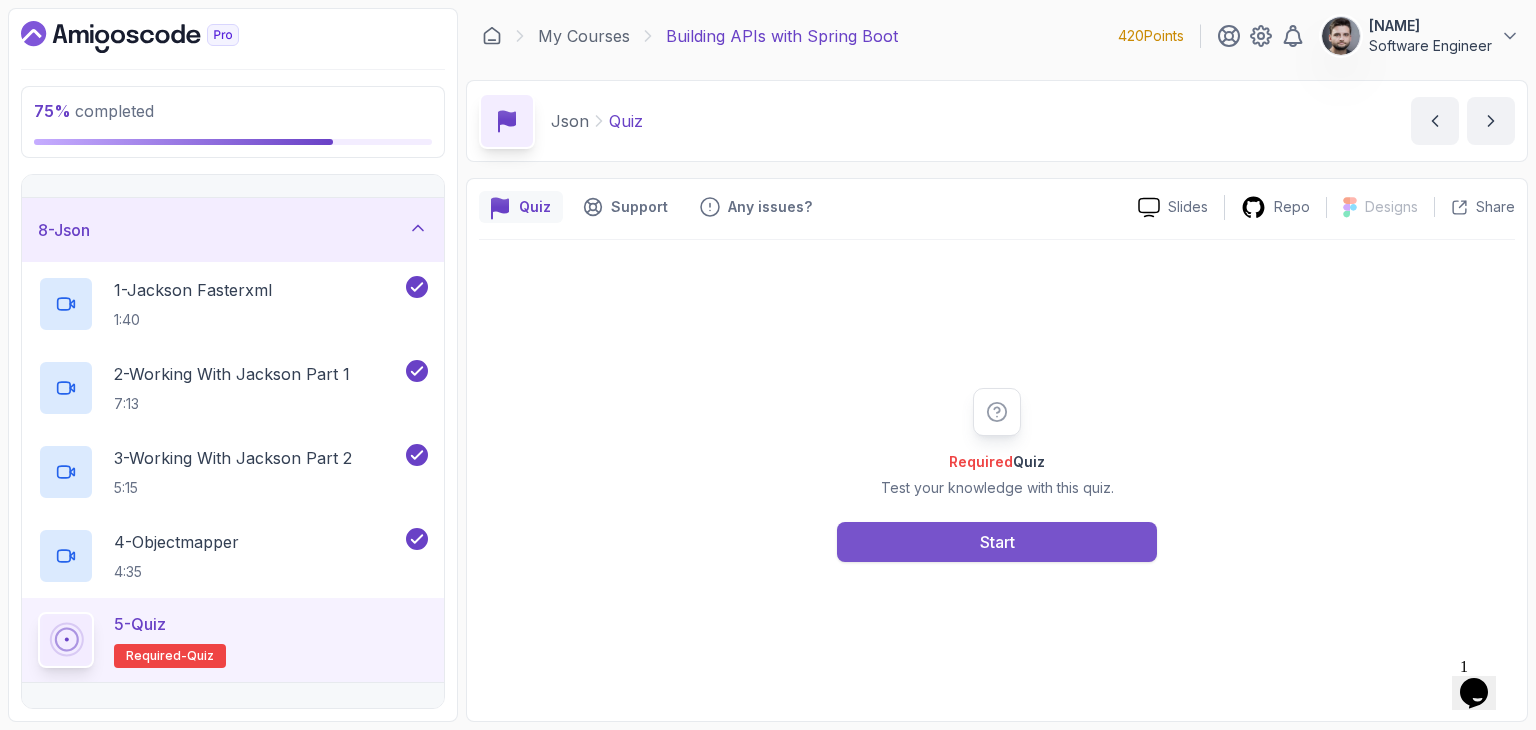 click on "Start" at bounding box center [997, 542] 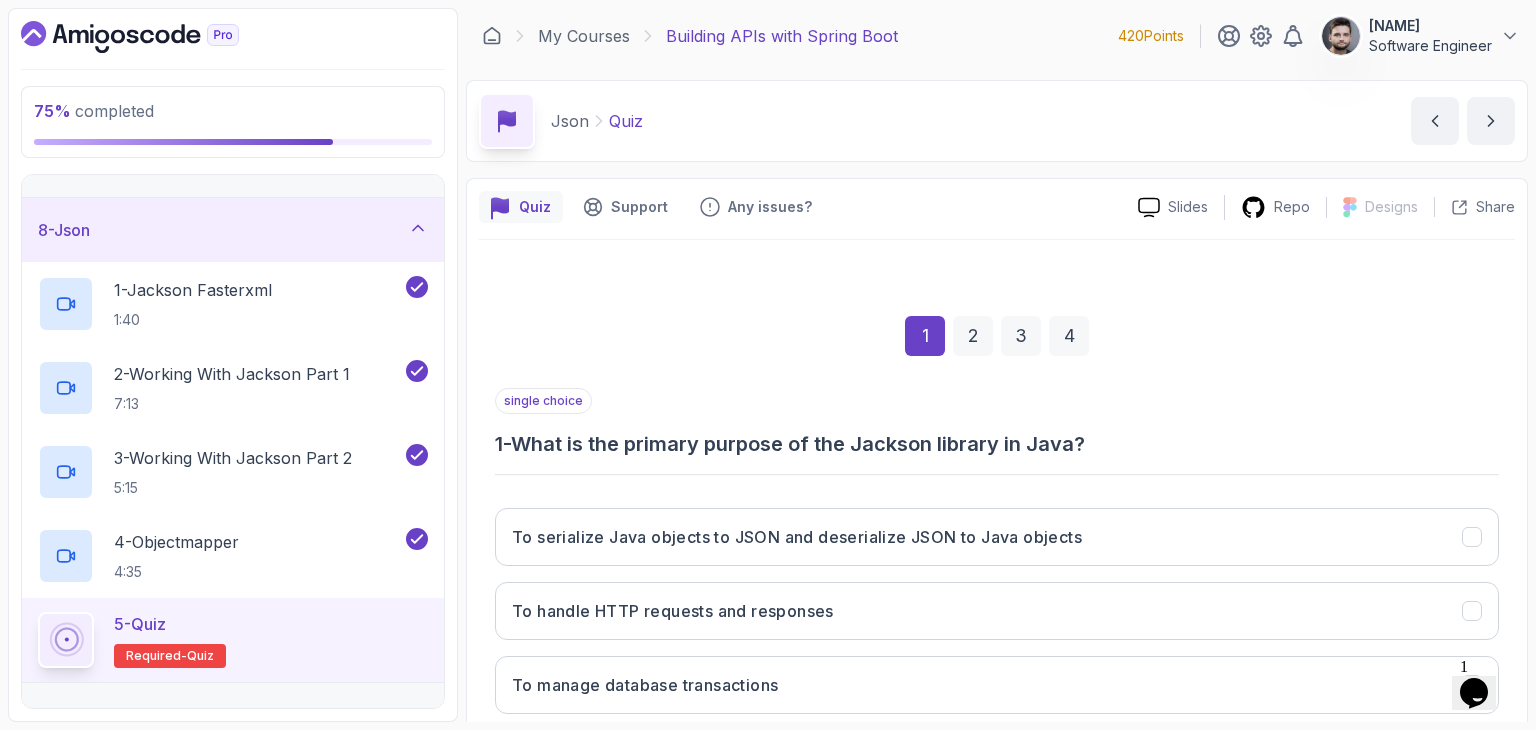 scroll, scrollTop: 192, scrollLeft: 0, axis: vertical 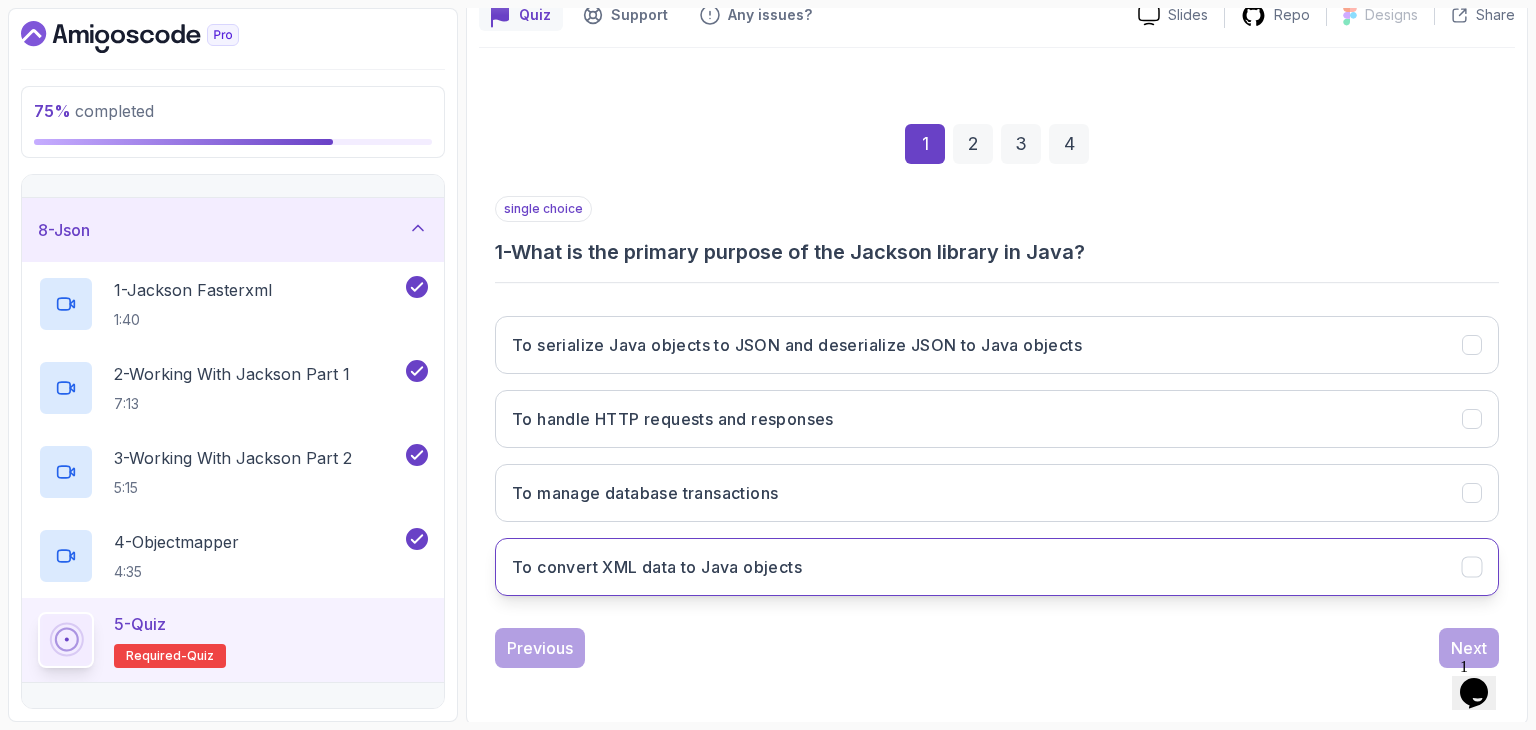 click on "To convert XML data to Java objects" at bounding box center (997, 567) 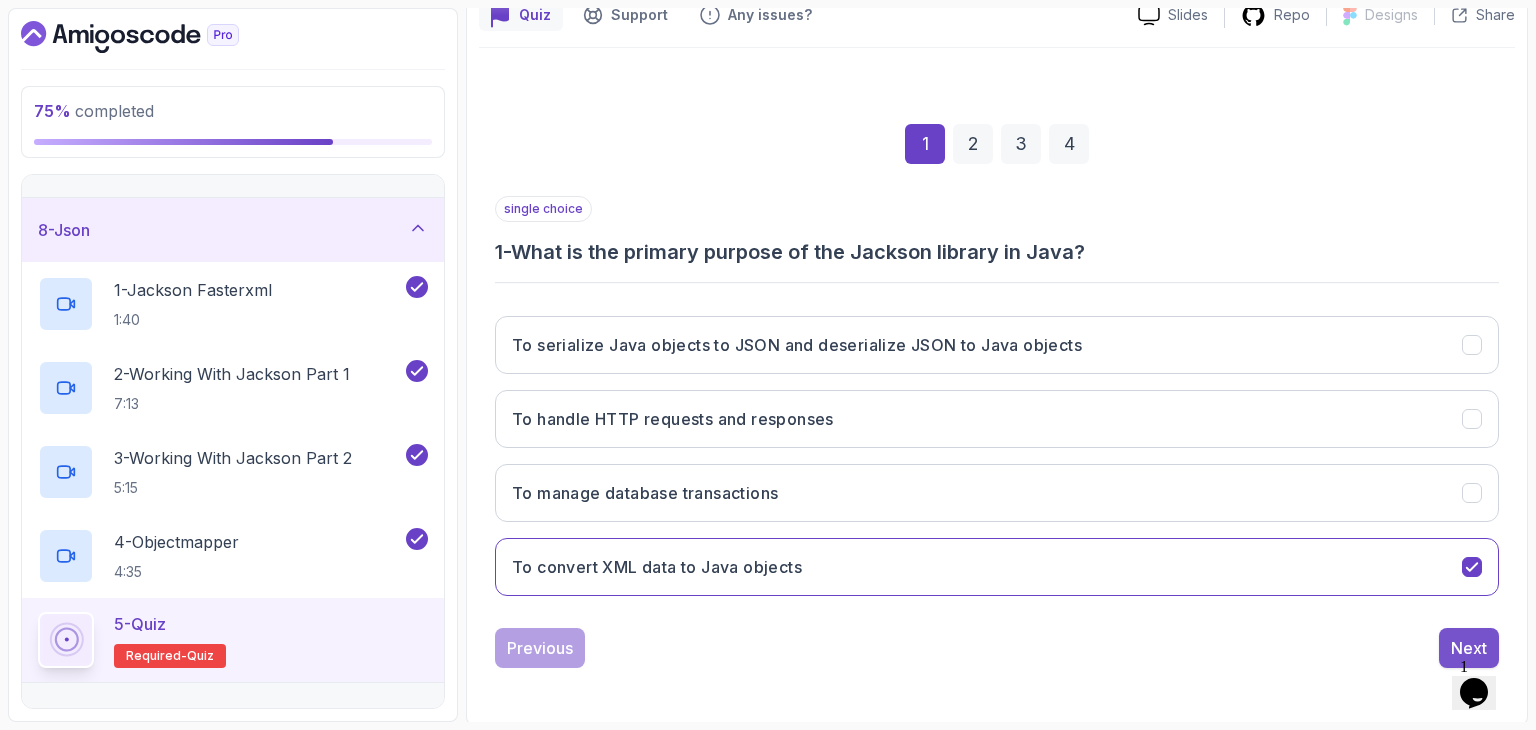 click on "Next" at bounding box center (1469, 648) 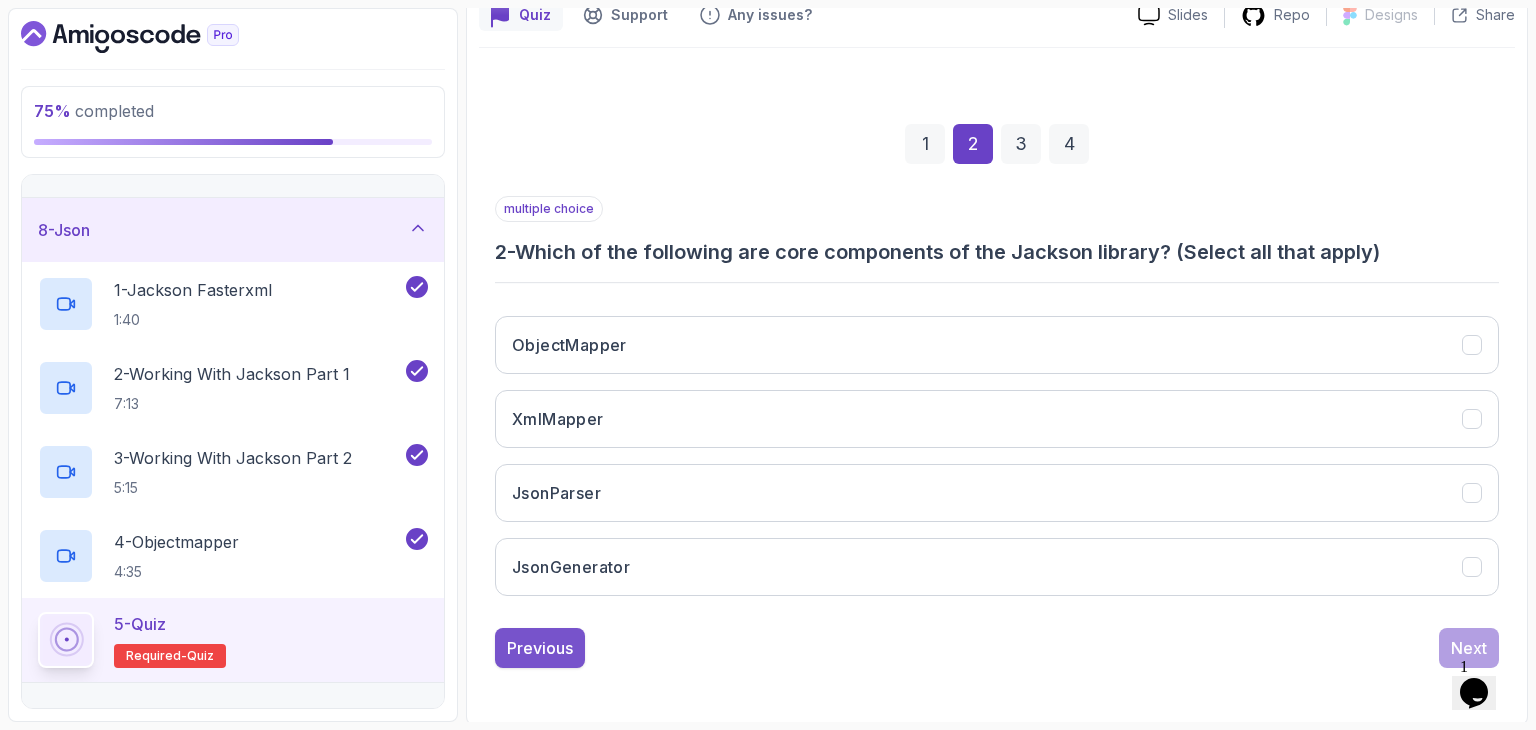 click on "Previous" at bounding box center [540, 648] 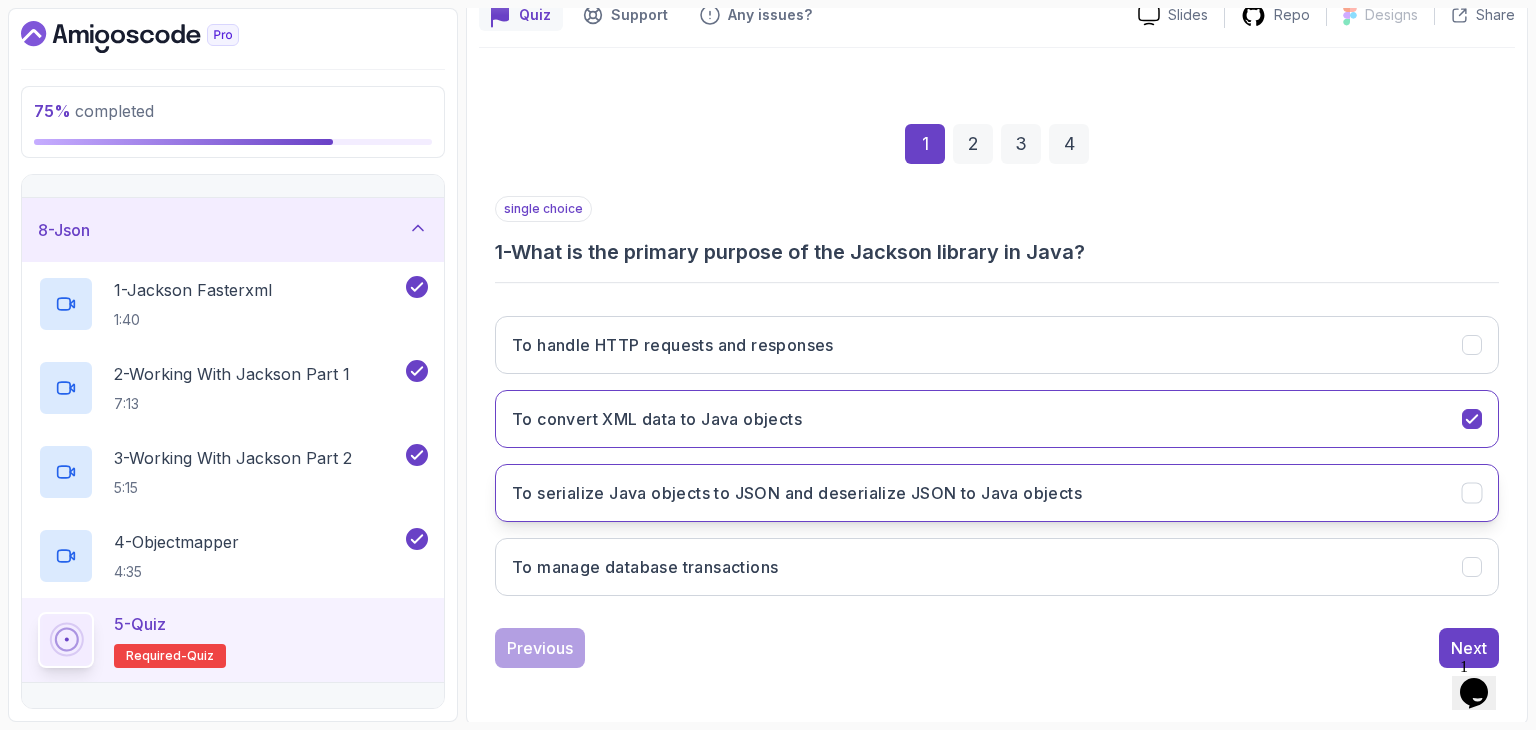 click on "To serialize Java objects to JSON and deserialize JSON to Java objects" at bounding box center (797, 493) 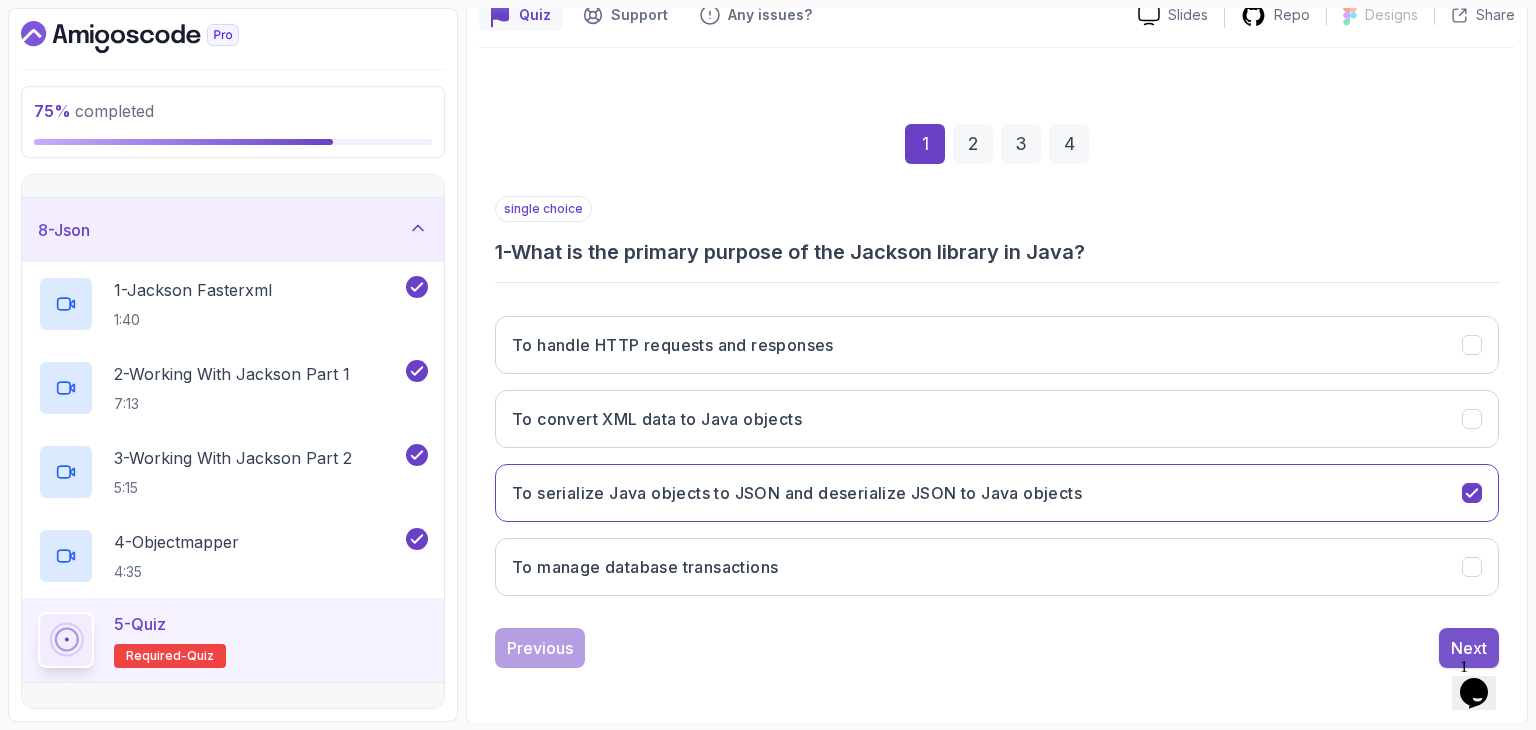 click on "Next" at bounding box center (1469, 648) 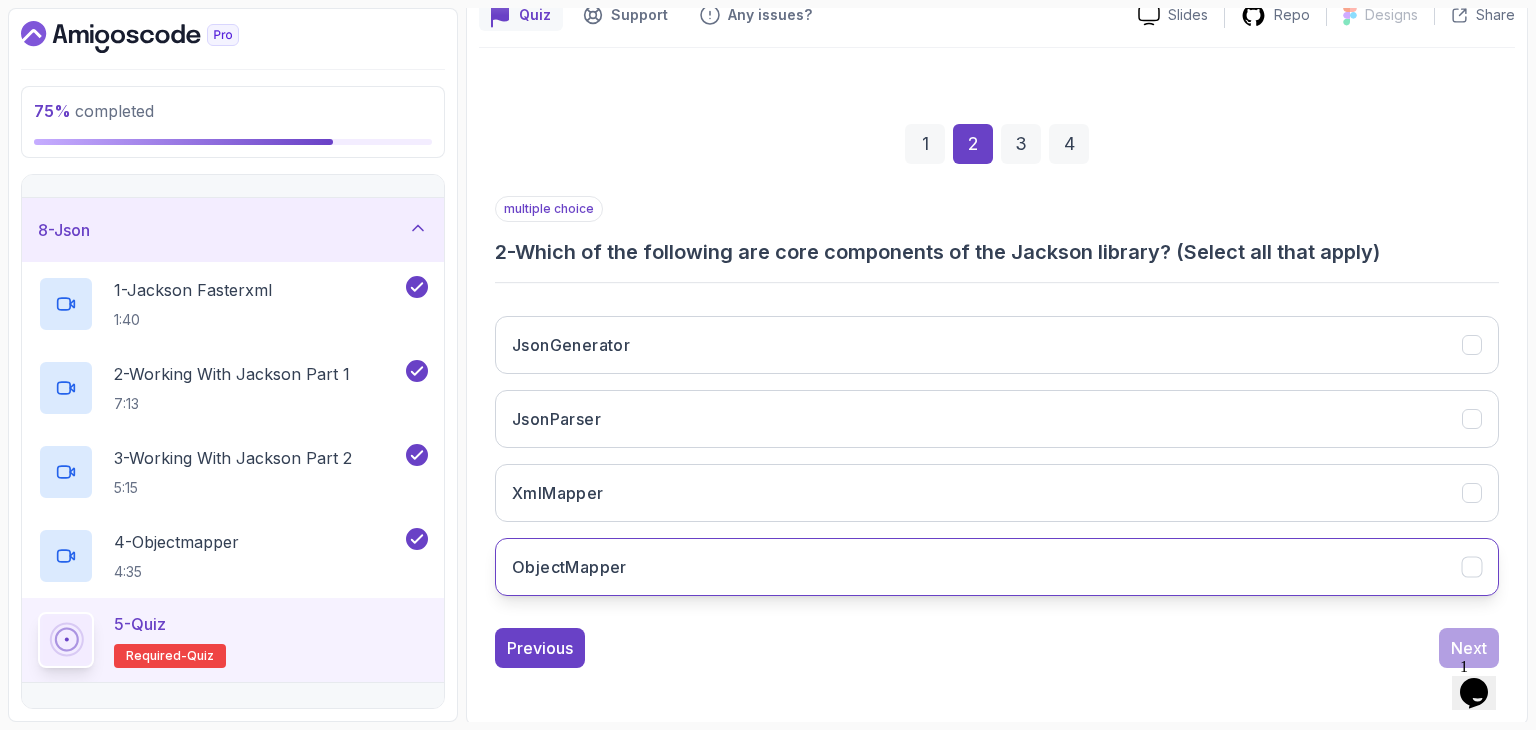 click on "ObjectMapper" at bounding box center [997, 567] 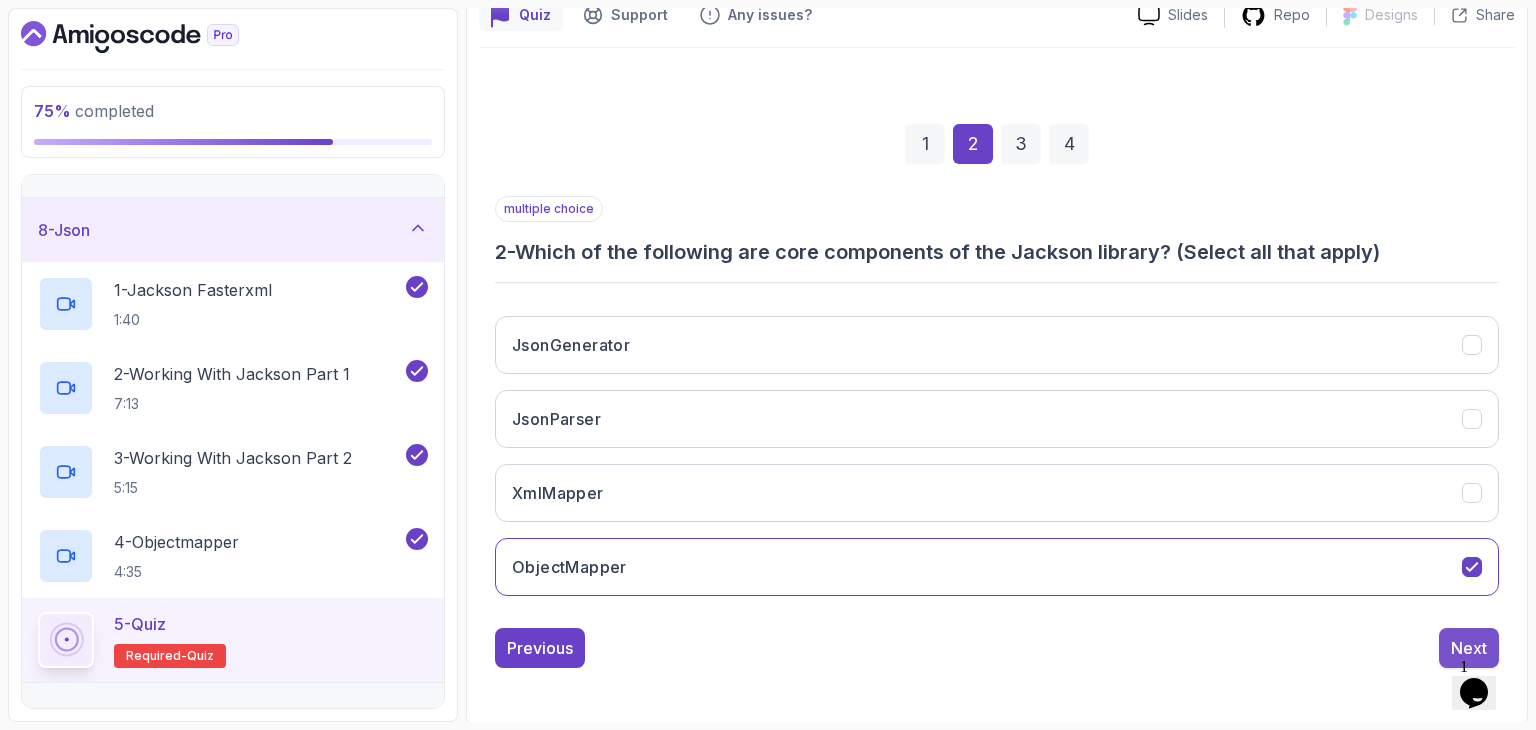 click on "Next" at bounding box center [1469, 648] 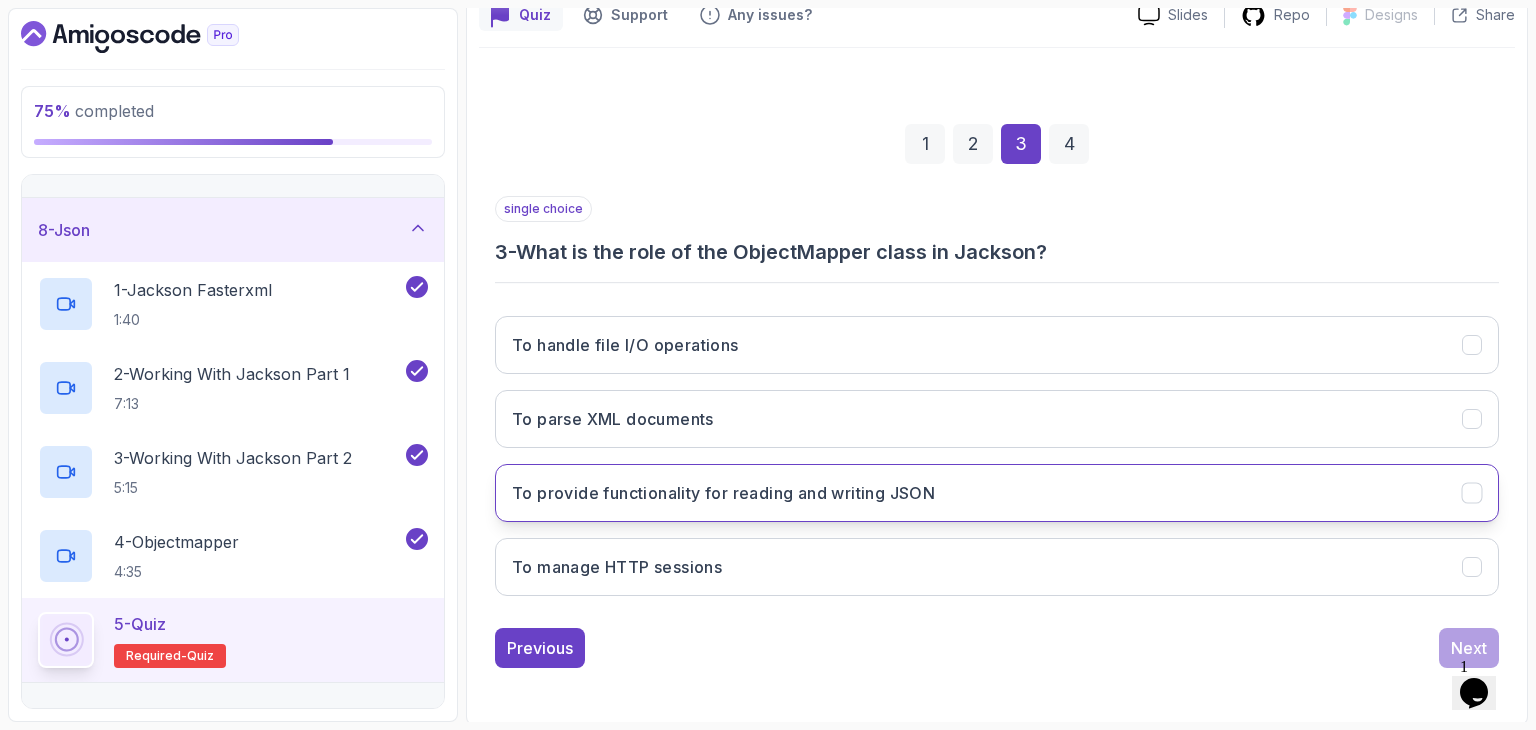 click on "To provide functionality for reading and writing JSON" at bounding box center [997, 493] 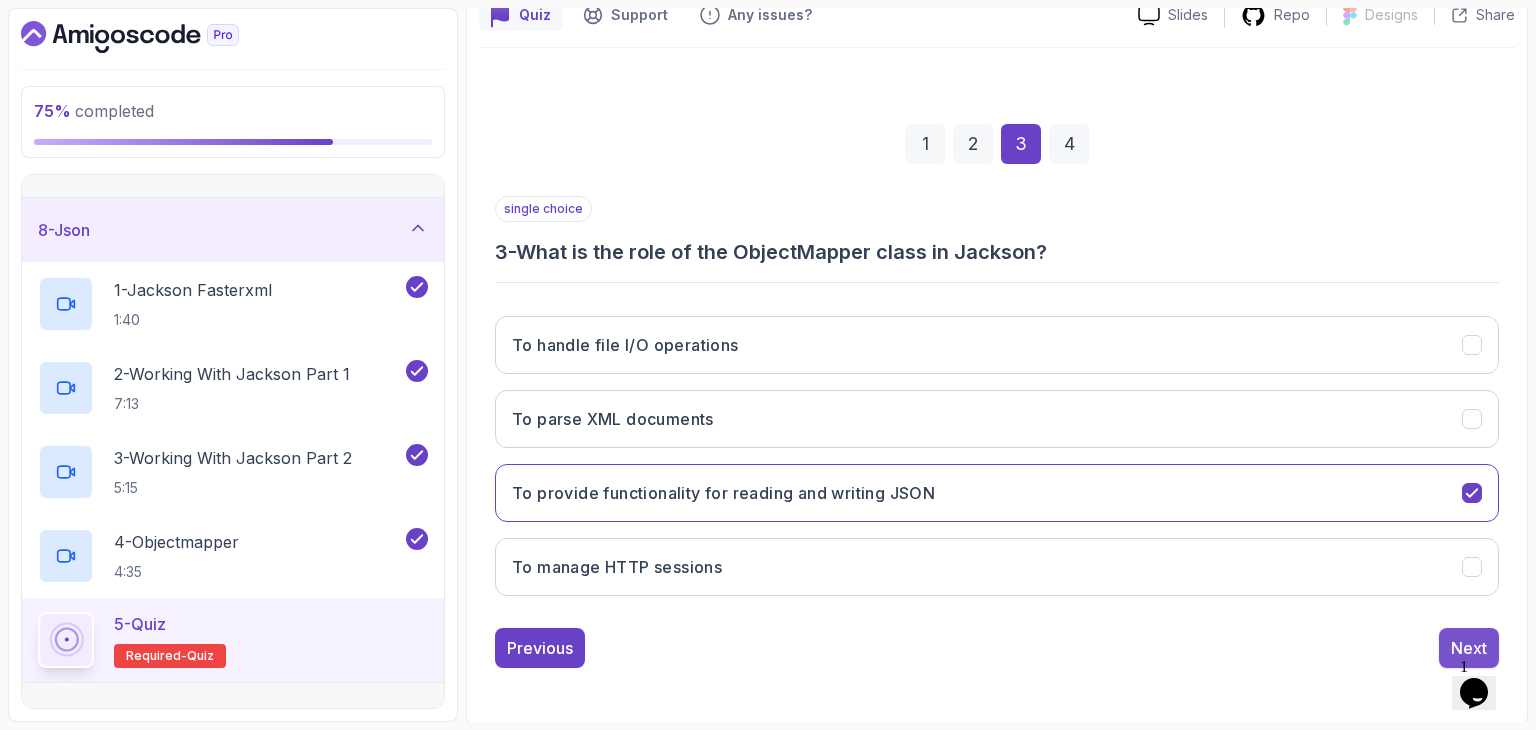 click on "Next" at bounding box center [1469, 648] 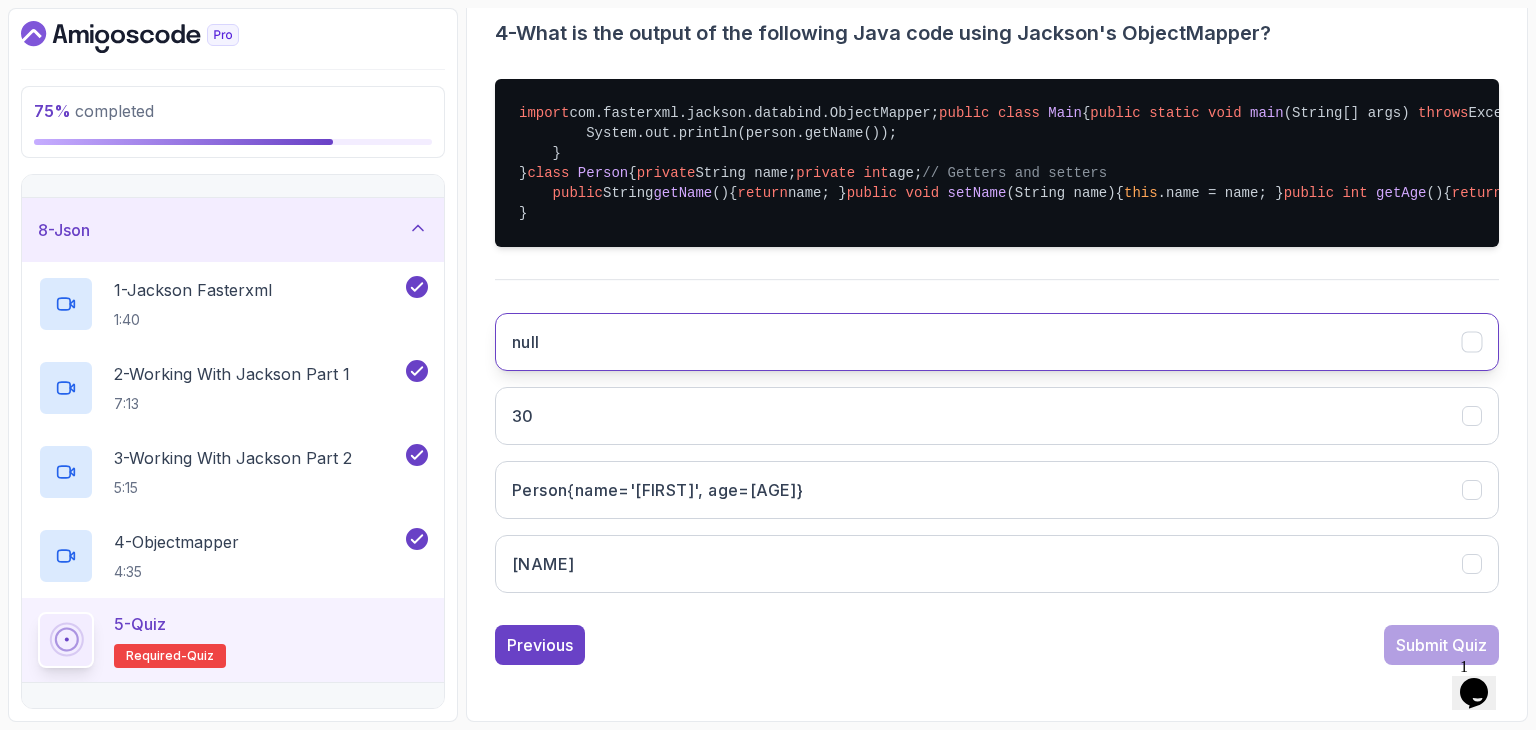 scroll, scrollTop: 392, scrollLeft: 0, axis: vertical 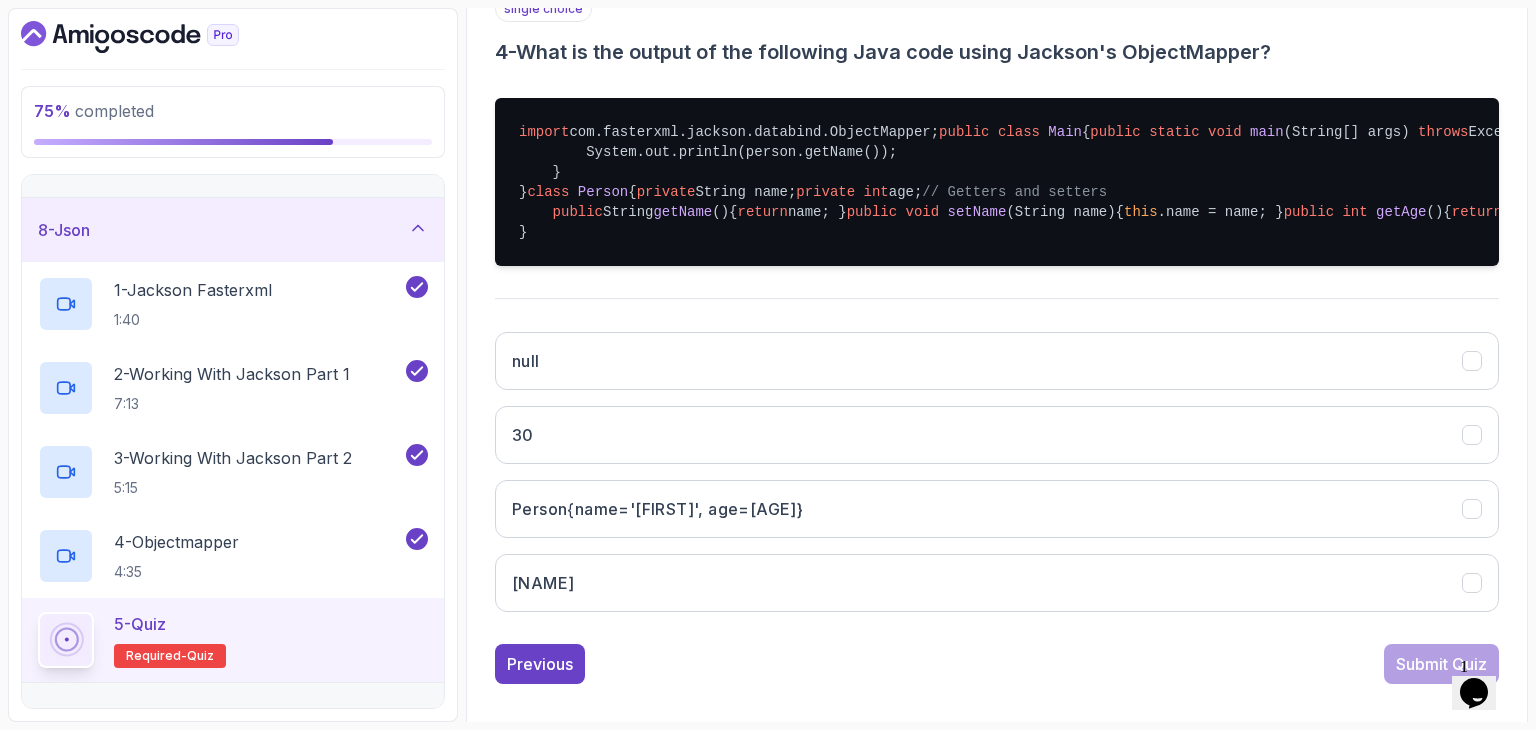click on "import  com.fasterxml.jackson.databind.ObjectMapper;
public   class   Main  {
public   static   void   main (String[] args)   throws  Exception {
ObjectMapper   objectMapper   =   new   ObjectMapper ();
String   json   =   "{\"name\":\"John\", \"age\":30}" ;
Person   person   =  objectMapper.readValue(json, Person.class);
System.out.println(person.getName());
}
}
class   Person  {
private  String name;
private   int  age;
// Getters and setters
public  String  getName ()  {  return  name; }
public   void   setName (String name)  {  this .name = name; }
public   int   getAge ()  {  return  age; }
public   void   setAge ( int  age)  {  this .age = age; }
}" at bounding box center (997, 182) 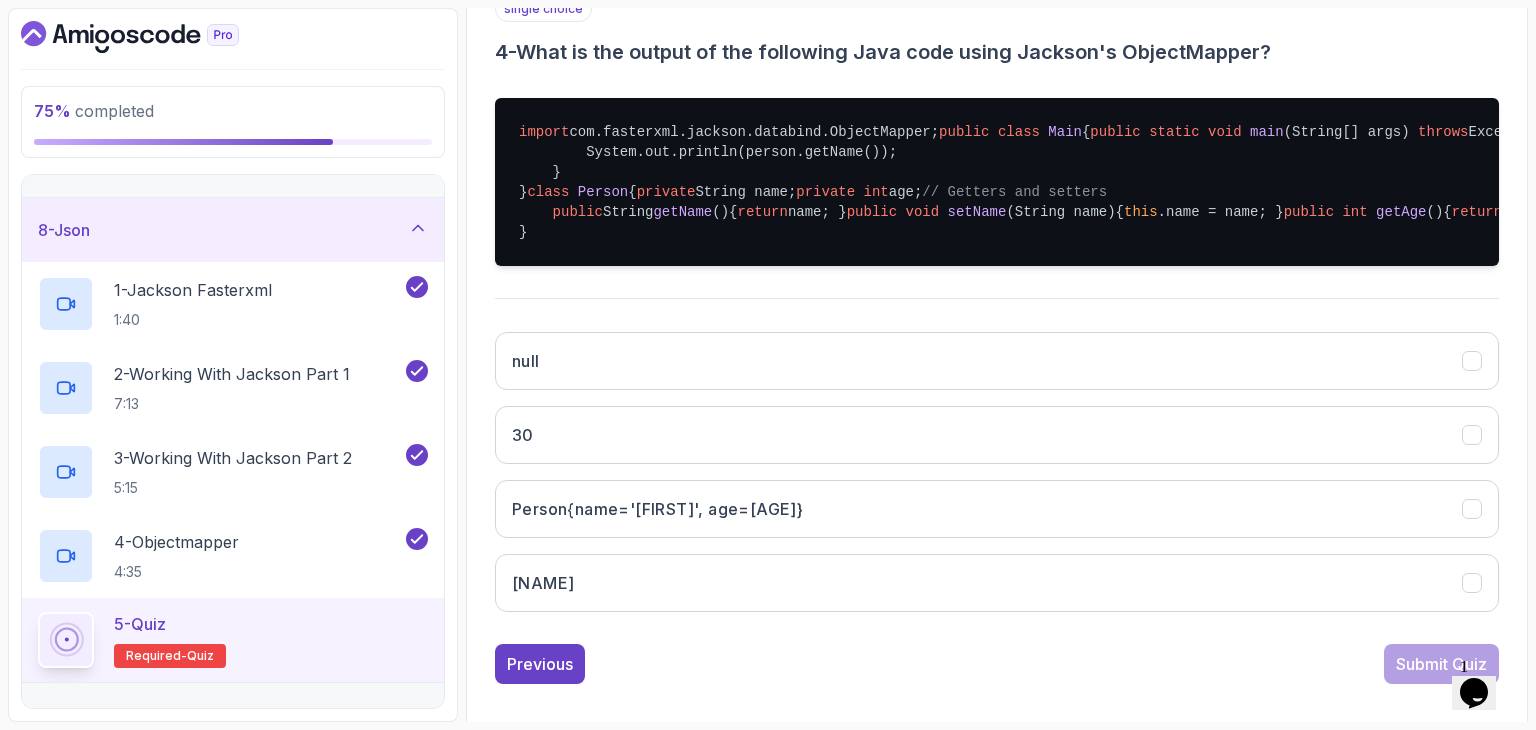 scroll, scrollTop: 708, scrollLeft: 0, axis: vertical 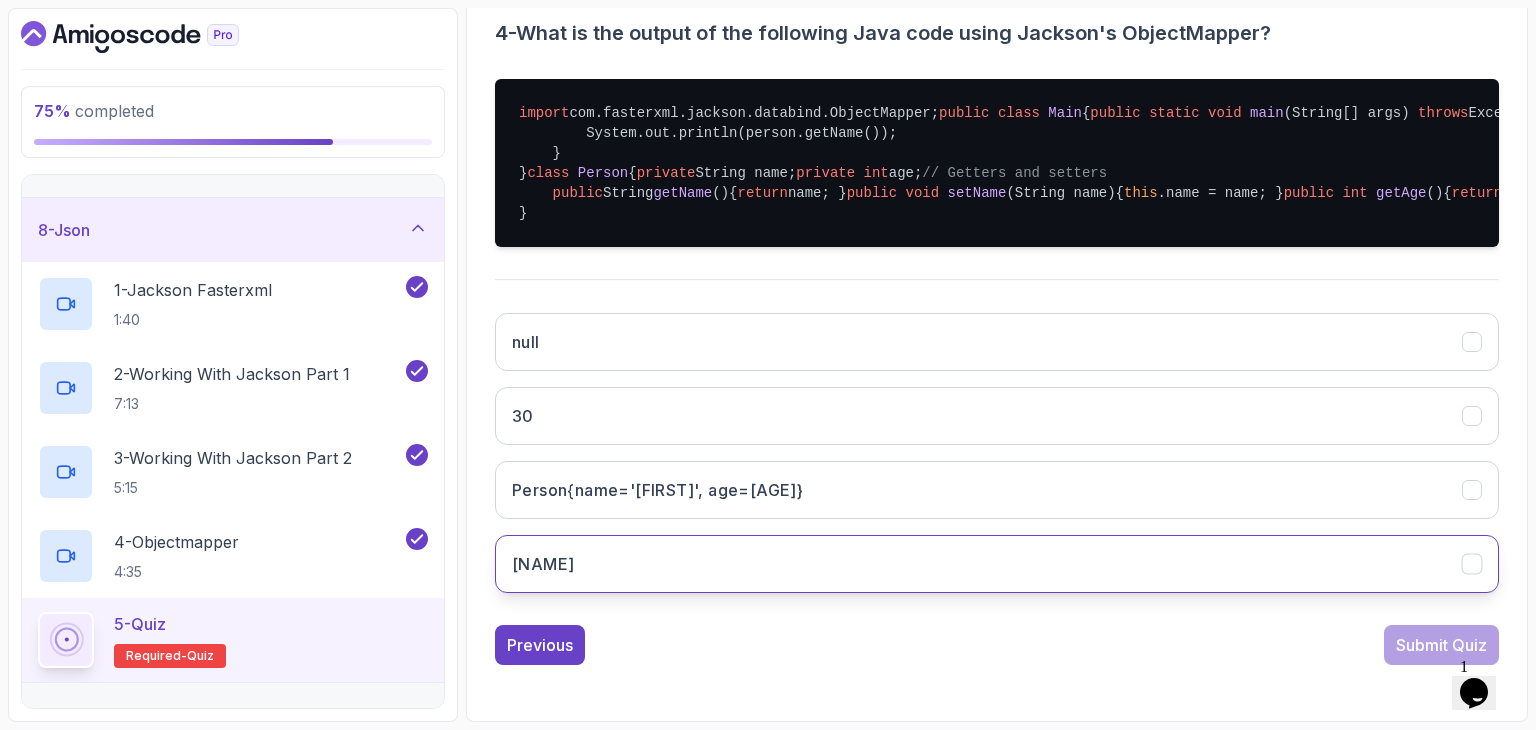 click on "John" at bounding box center (997, 564) 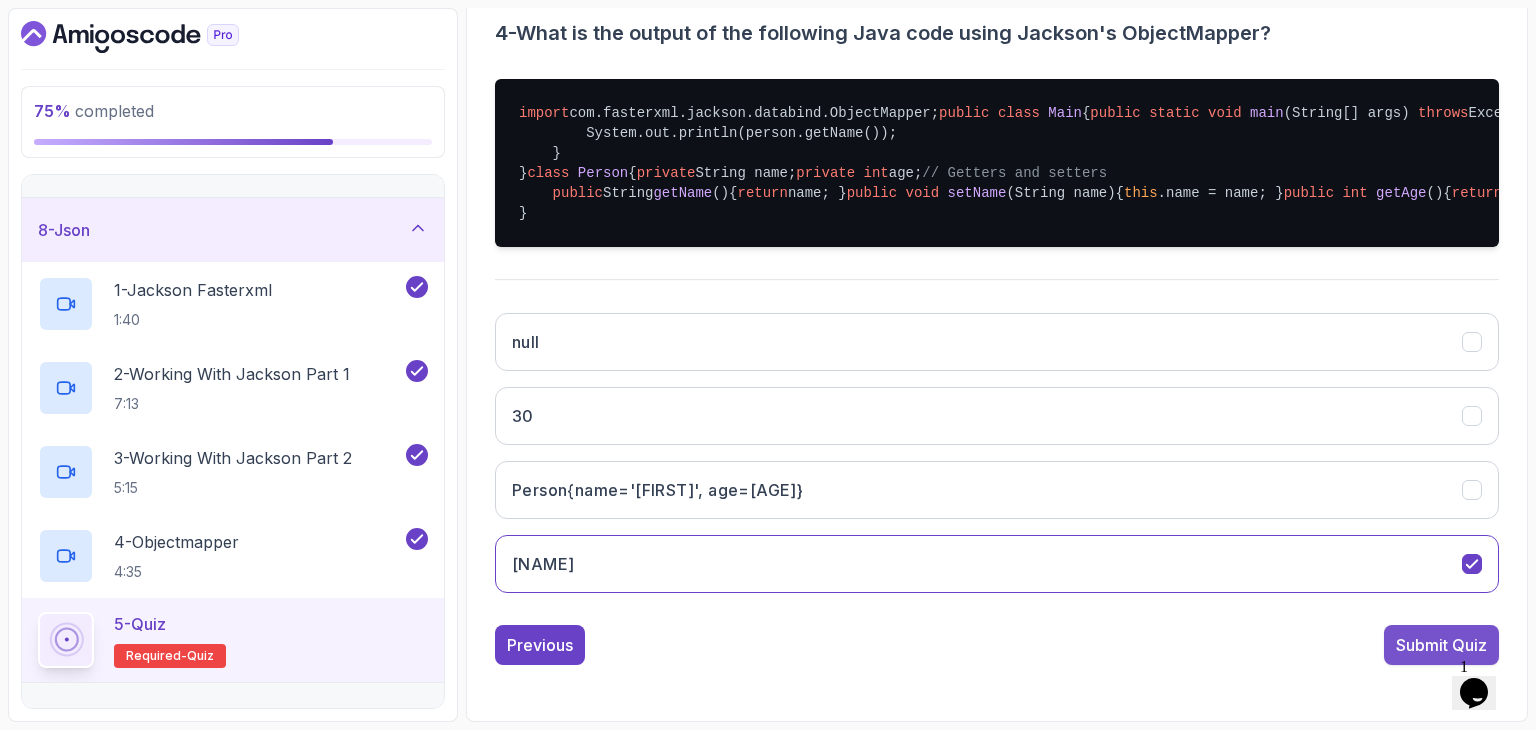 click on "Submit Quiz" at bounding box center [1441, 645] 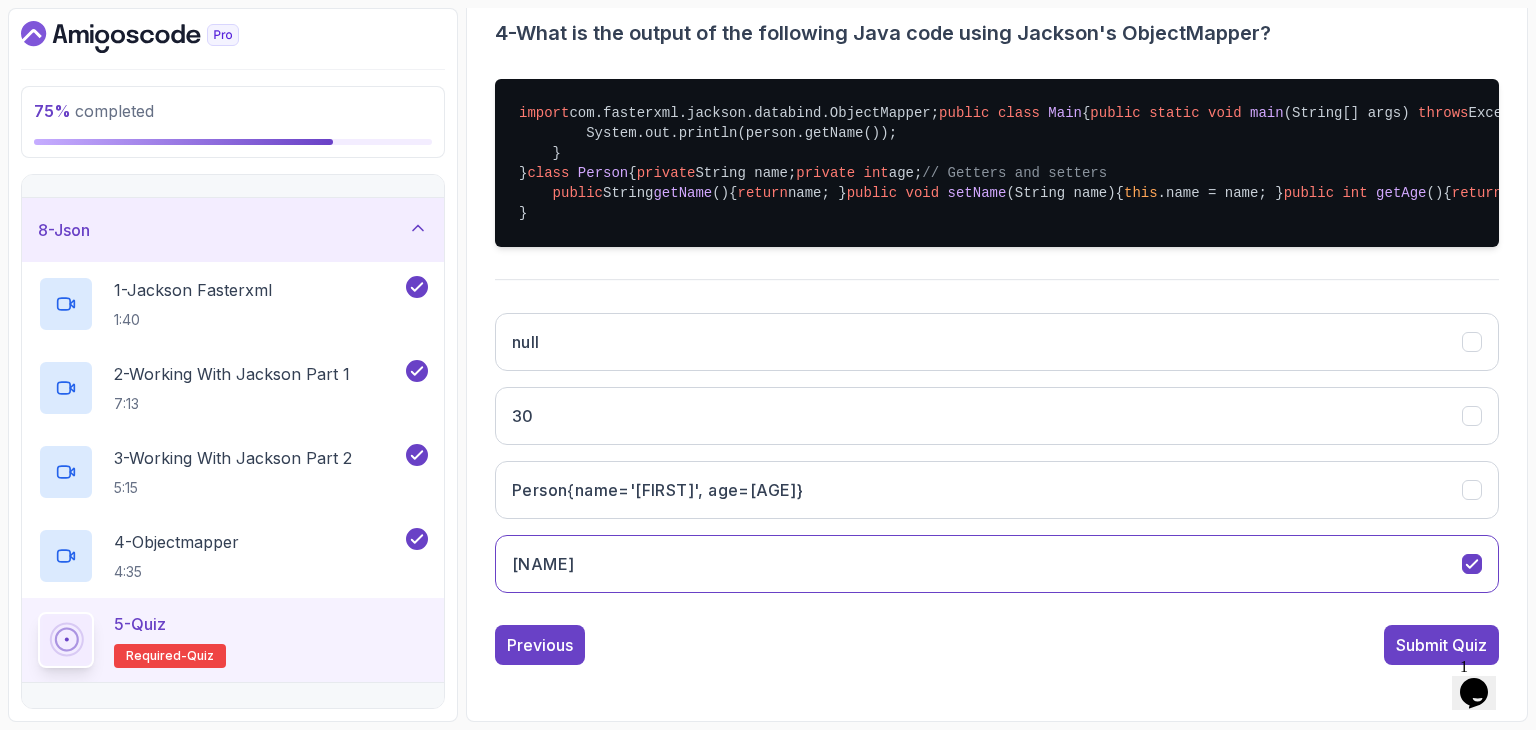 scroll, scrollTop: 228, scrollLeft: 0, axis: vertical 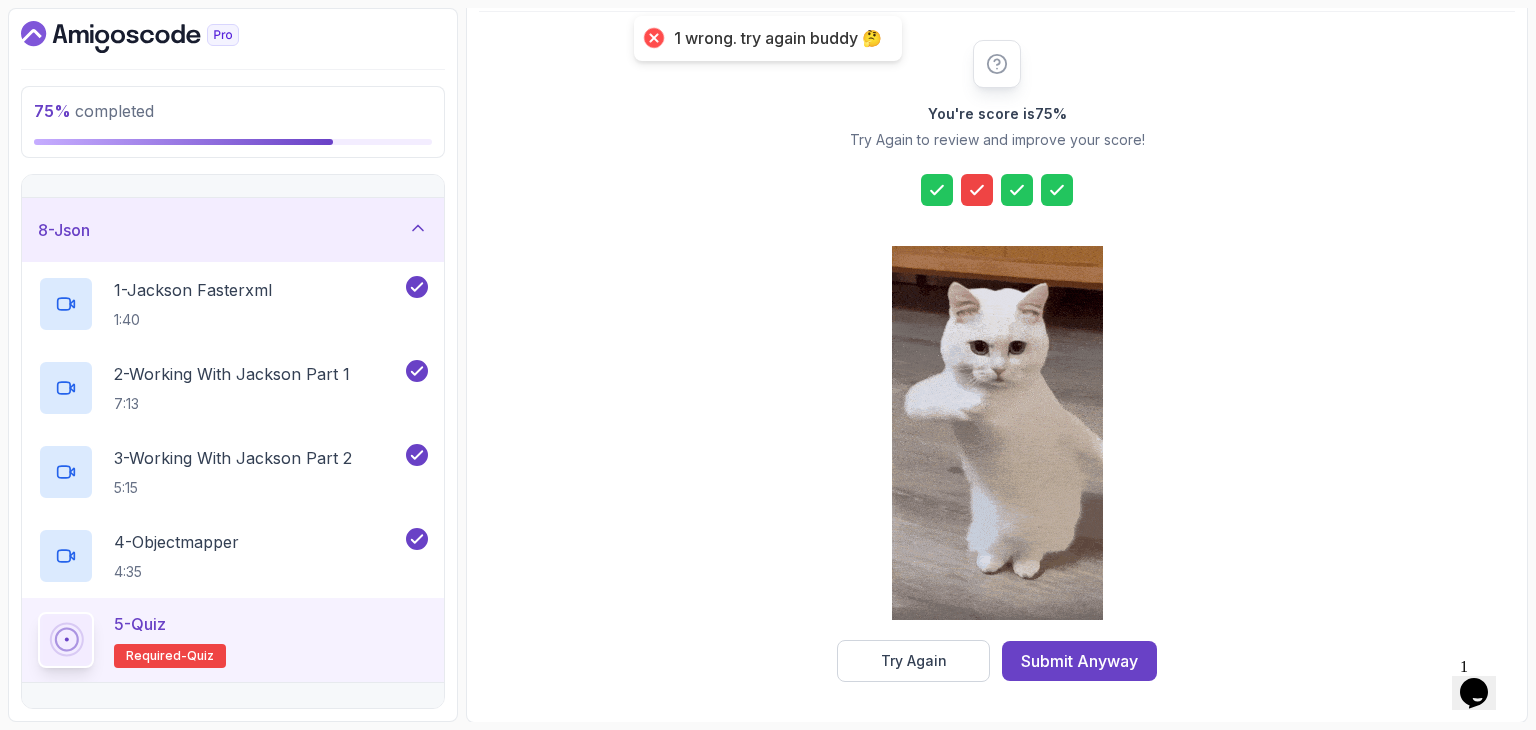 click at bounding box center [977, 190] 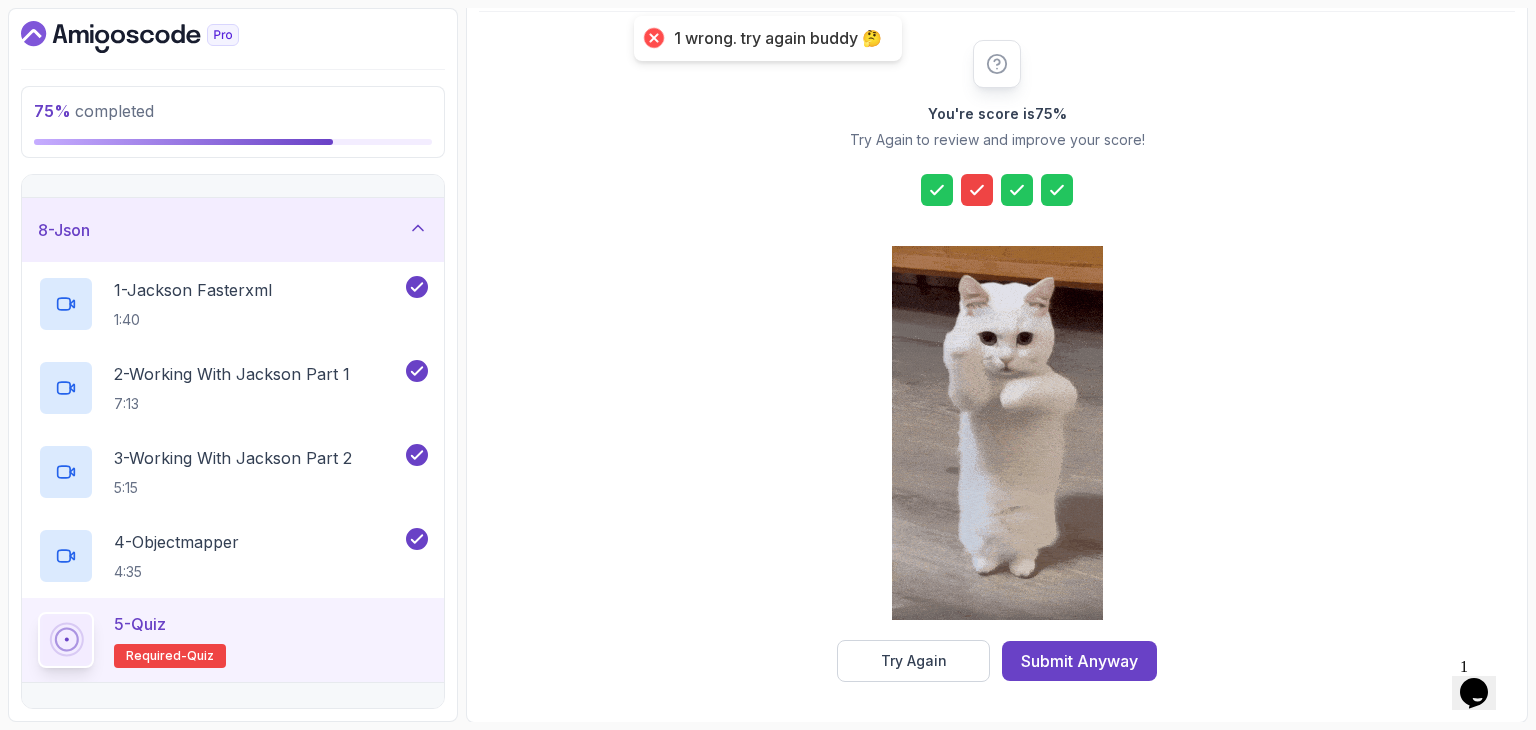 click 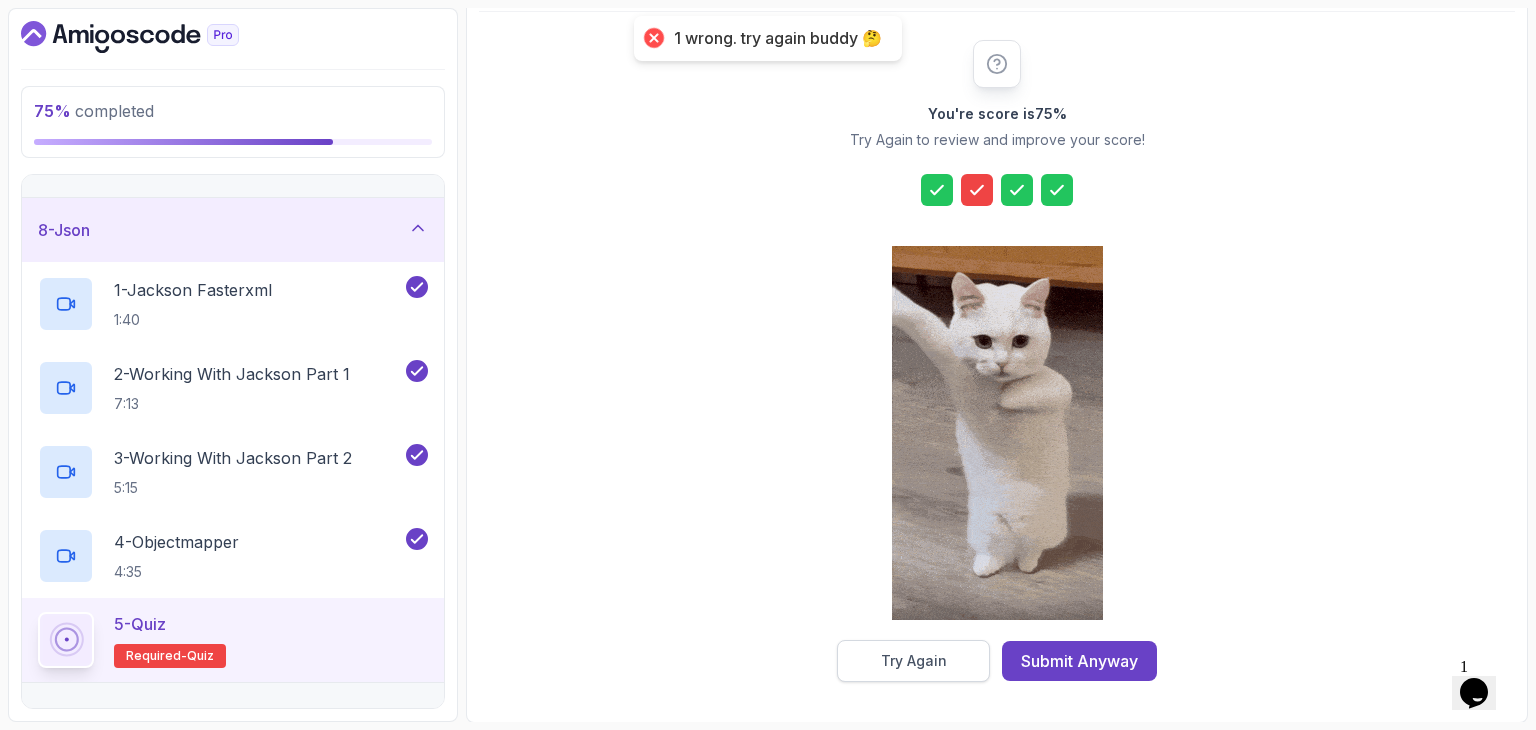 click on "Try Again" at bounding box center (914, 661) 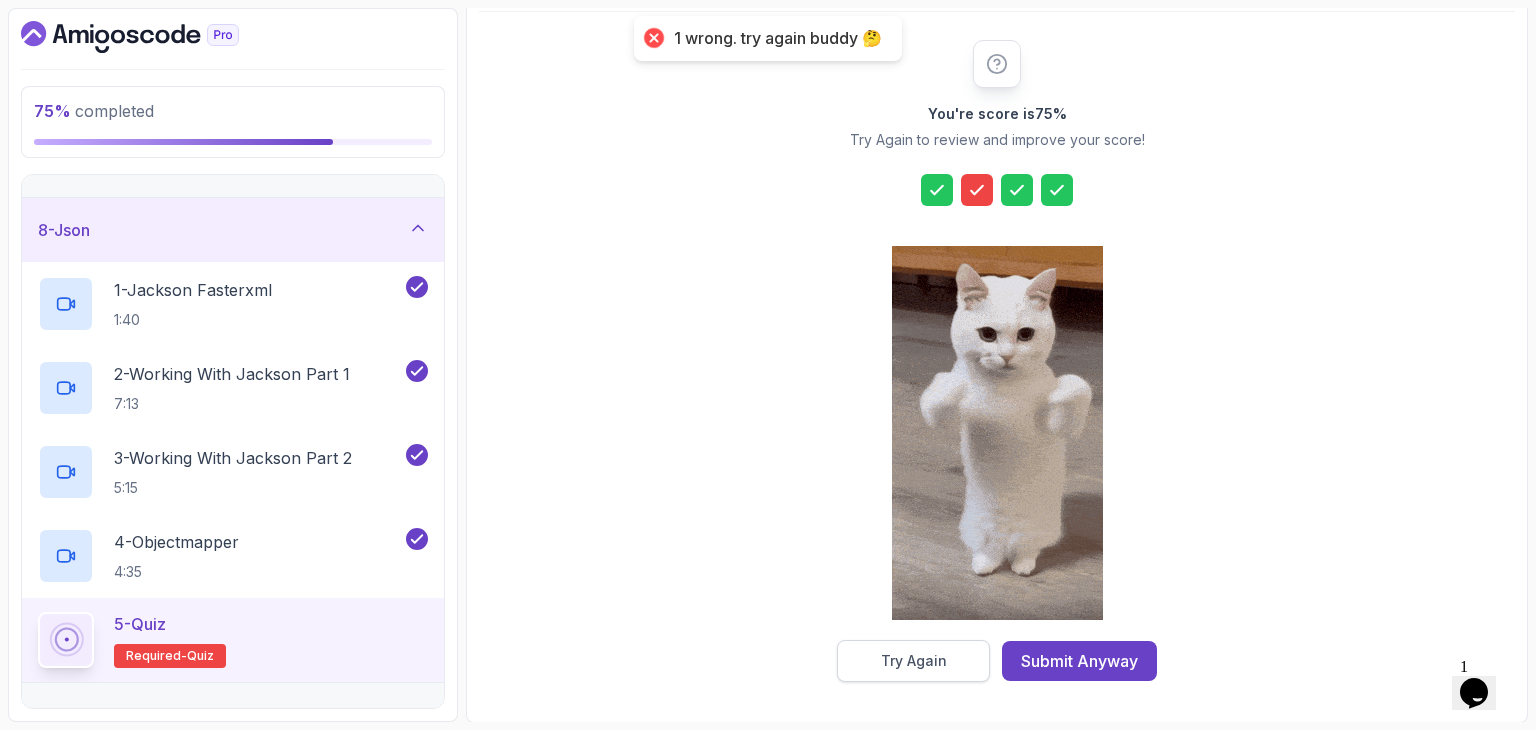 scroll, scrollTop: 192, scrollLeft: 0, axis: vertical 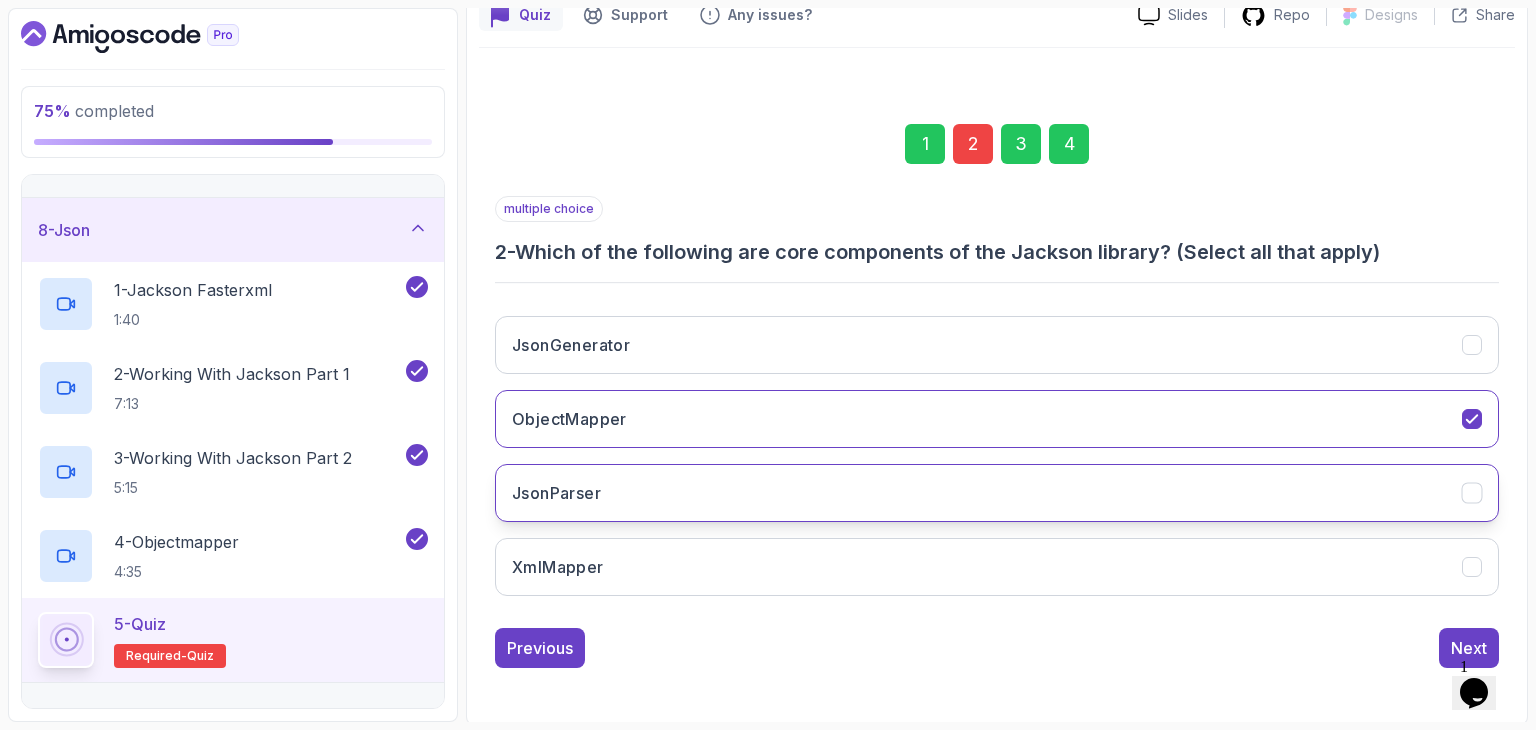 click on "JsonParser" at bounding box center [997, 493] 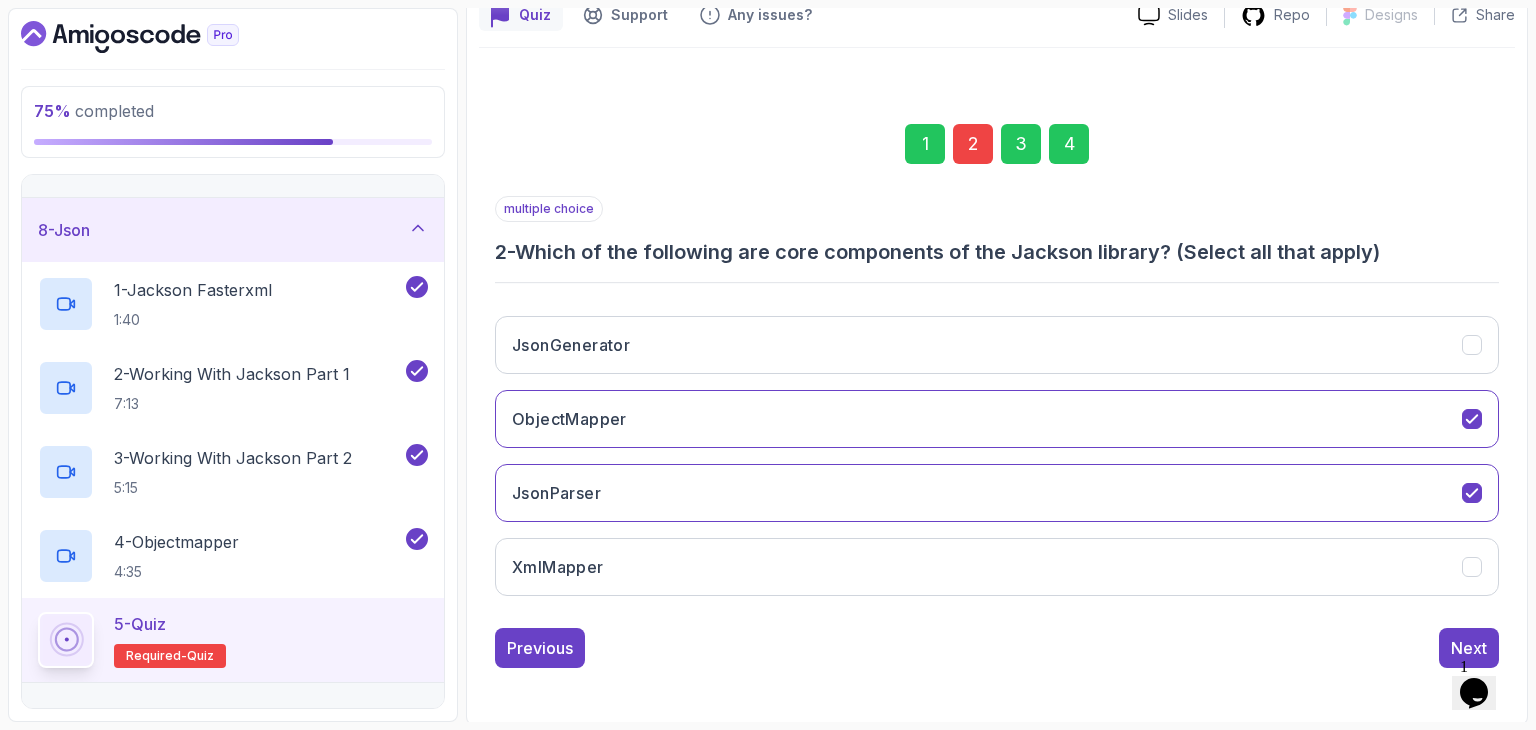 click on "JsonGenerator ObjectMapper JsonParser XmlMapper" at bounding box center [997, 456] 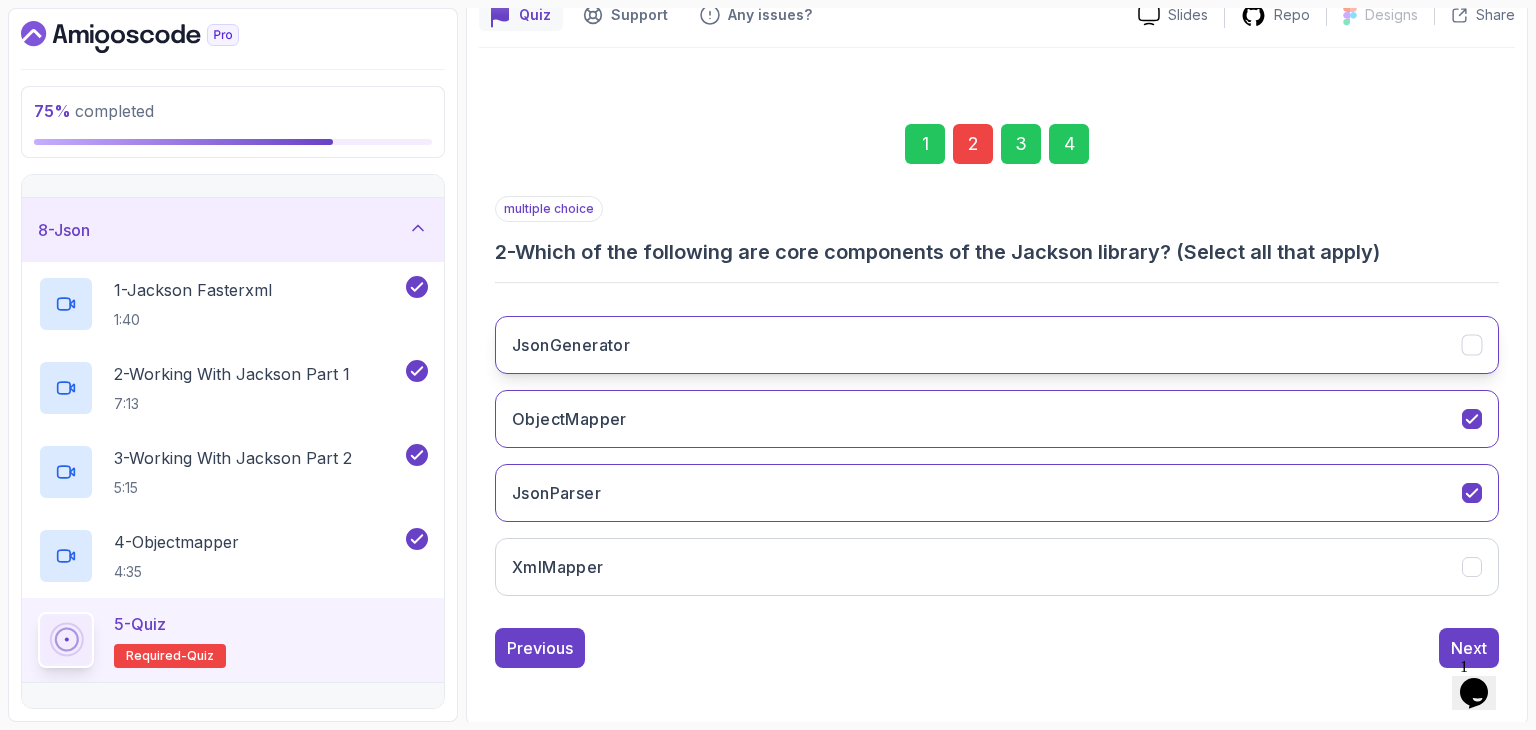 click on "JsonGenerator" at bounding box center [997, 345] 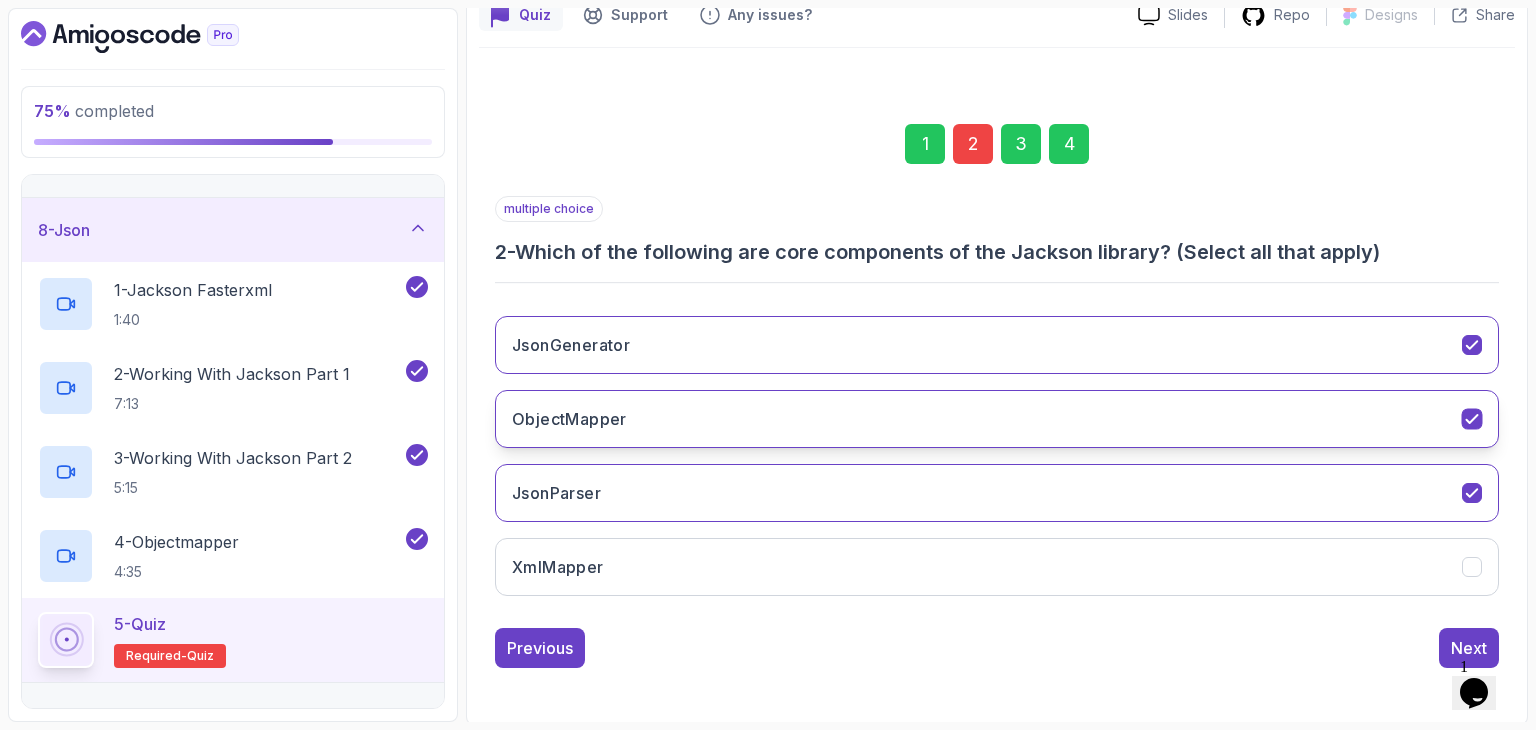 click on "ObjectMapper" at bounding box center [997, 419] 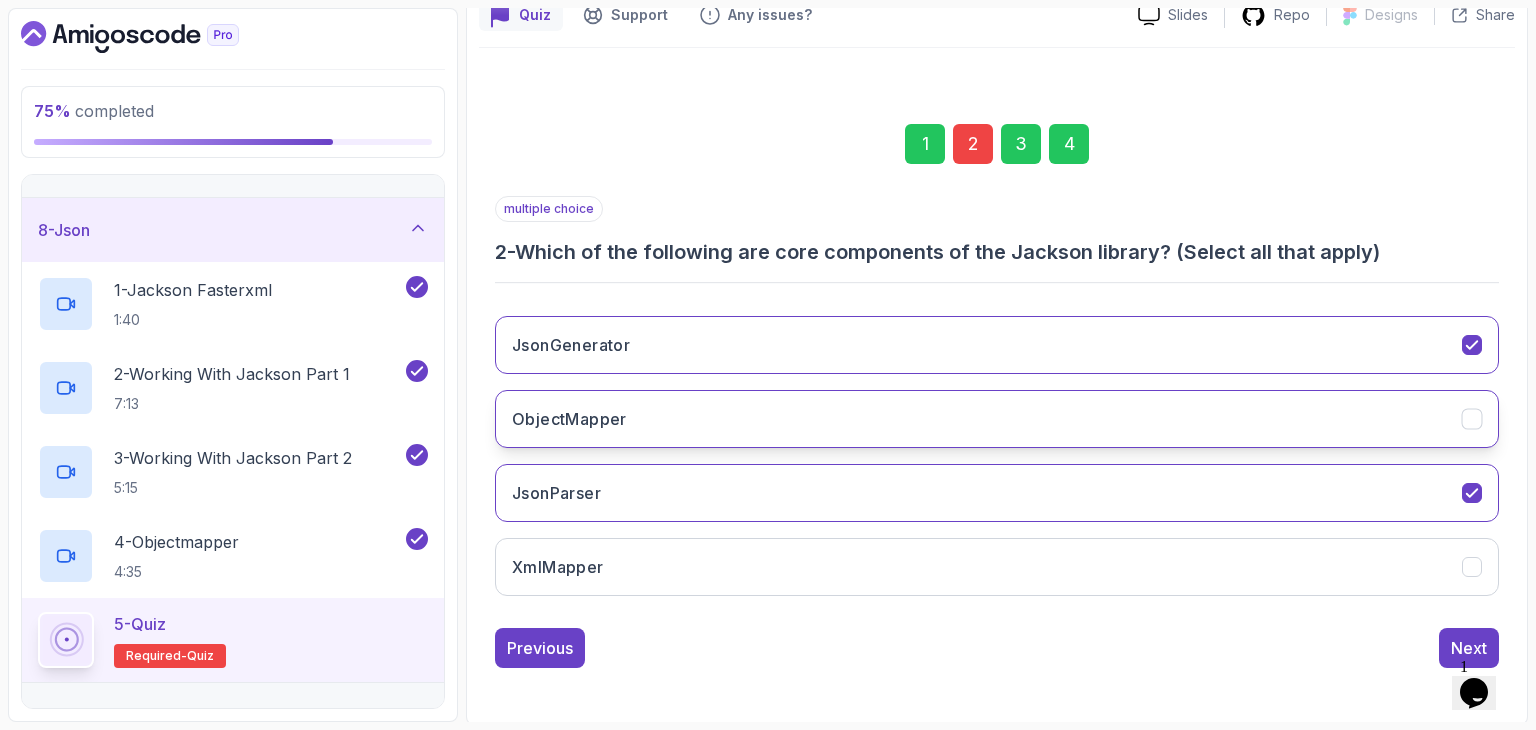 click on "ObjectMapper" at bounding box center [997, 419] 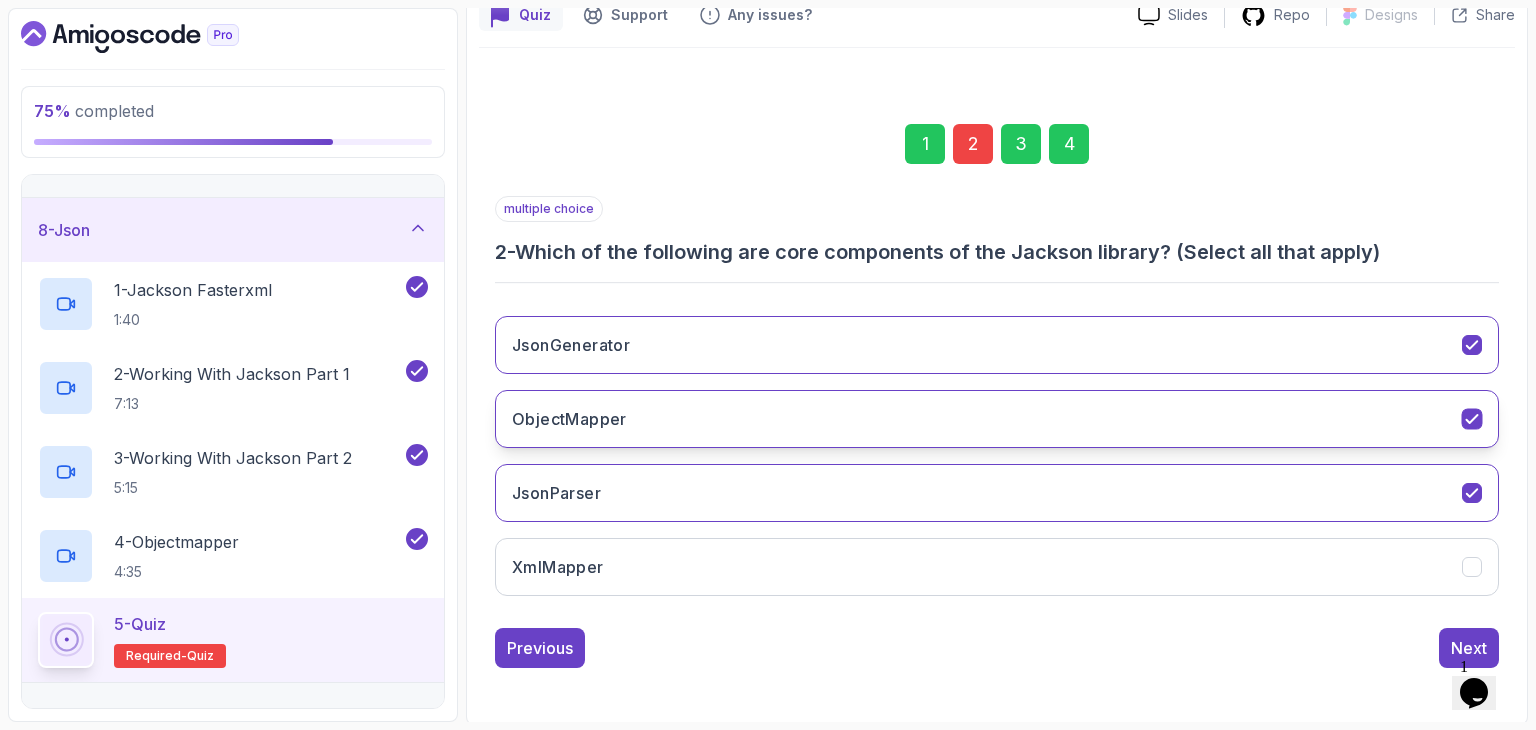click on "ObjectMapper" at bounding box center [997, 419] 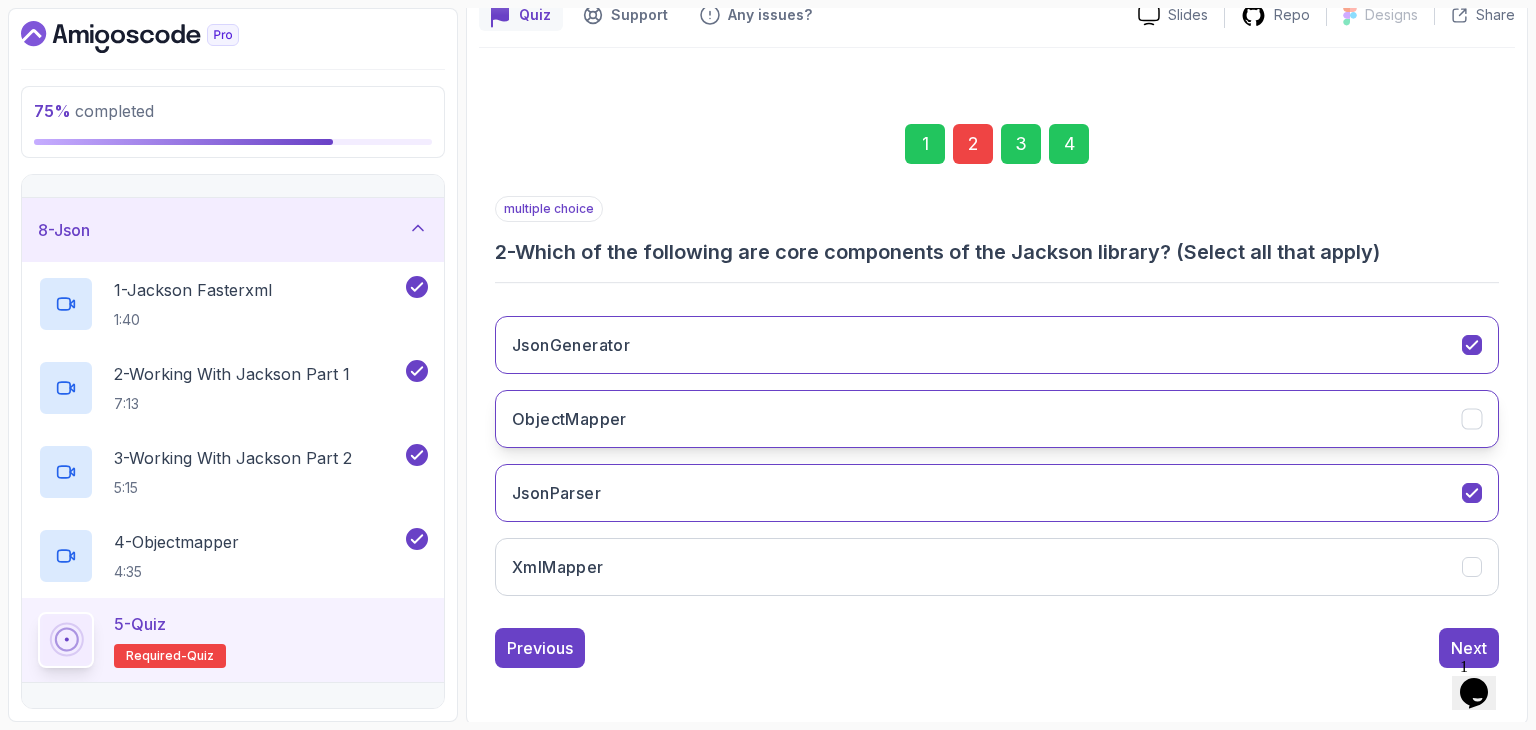 click on "ObjectMapper" at bounding box center [997, 419] 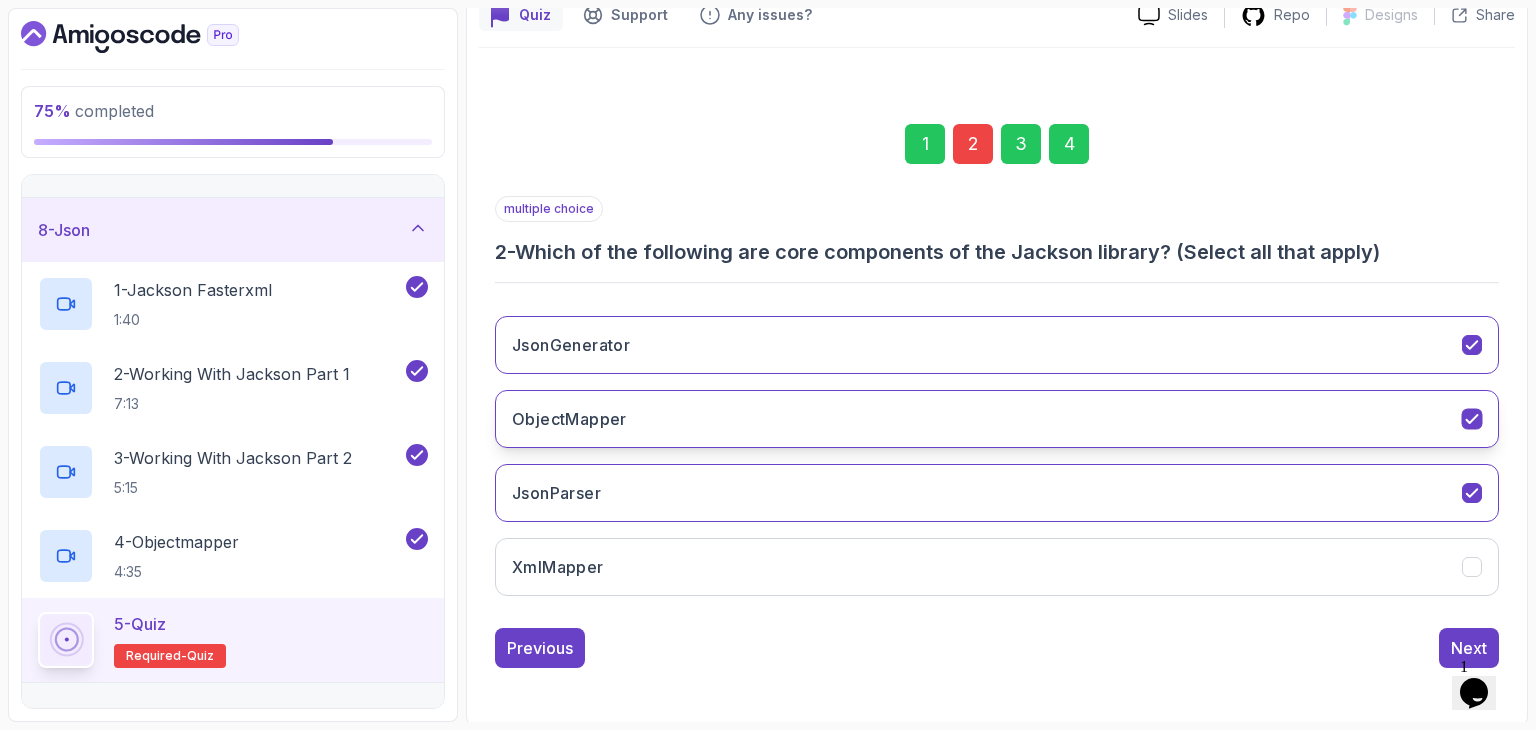 click on "ObjectMapper" at bounding box center (997, 419) 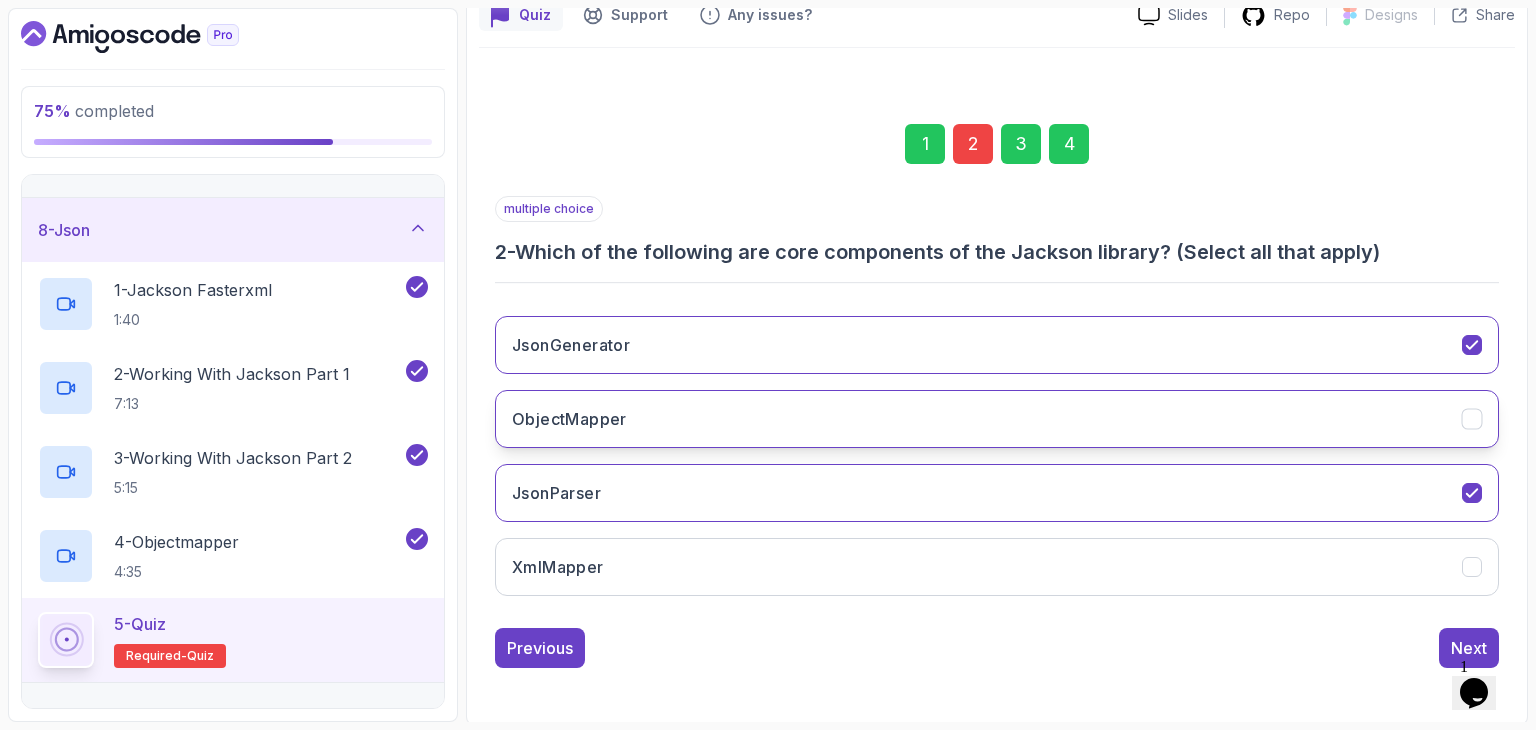 click on "ObjectMapper" at bounding box center [997, 419] 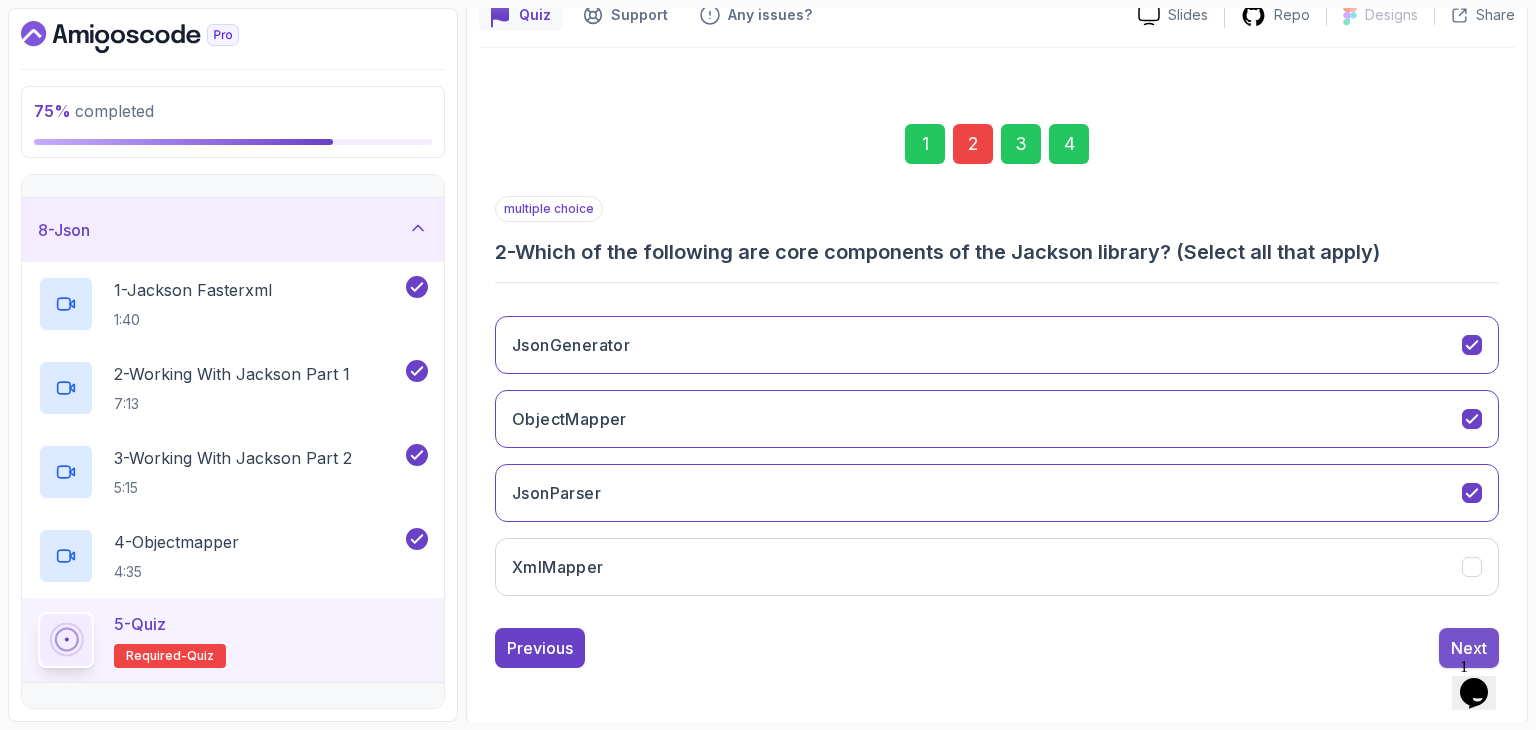 click on "Next" at bounding box center (1469, 648) 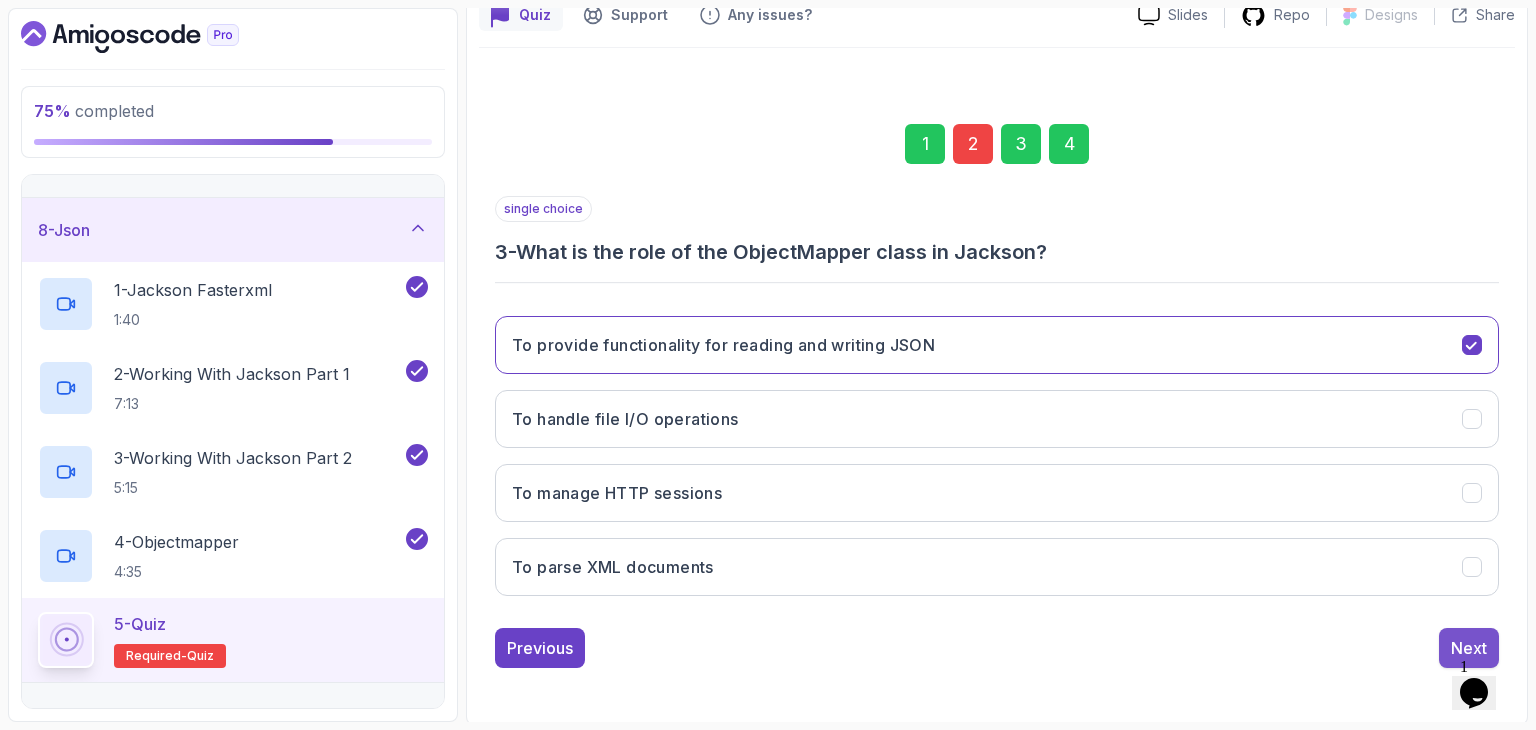 click on "Next" at bounding box center [1469, 648] 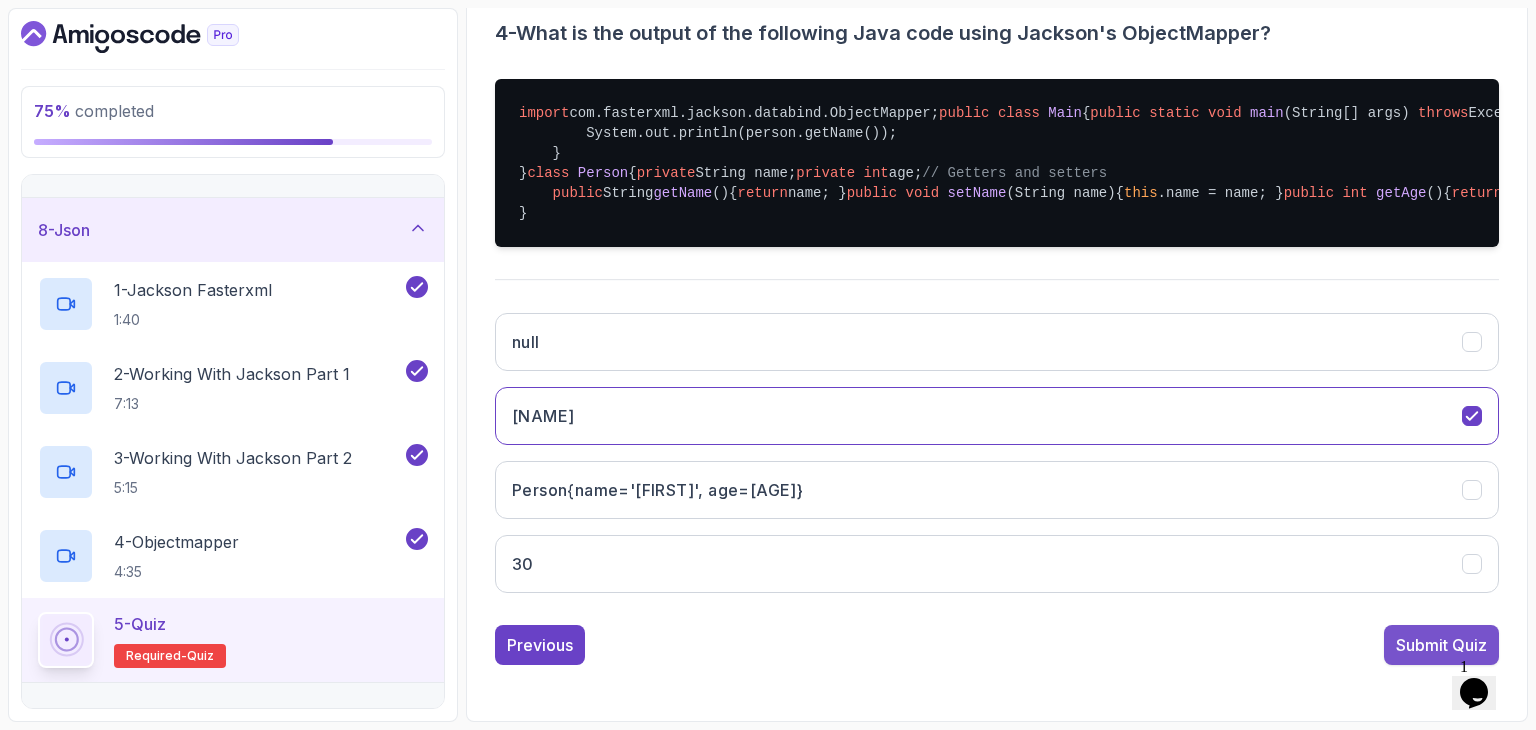 click on "Submit Quiz" at bounding box center [1441, 645] 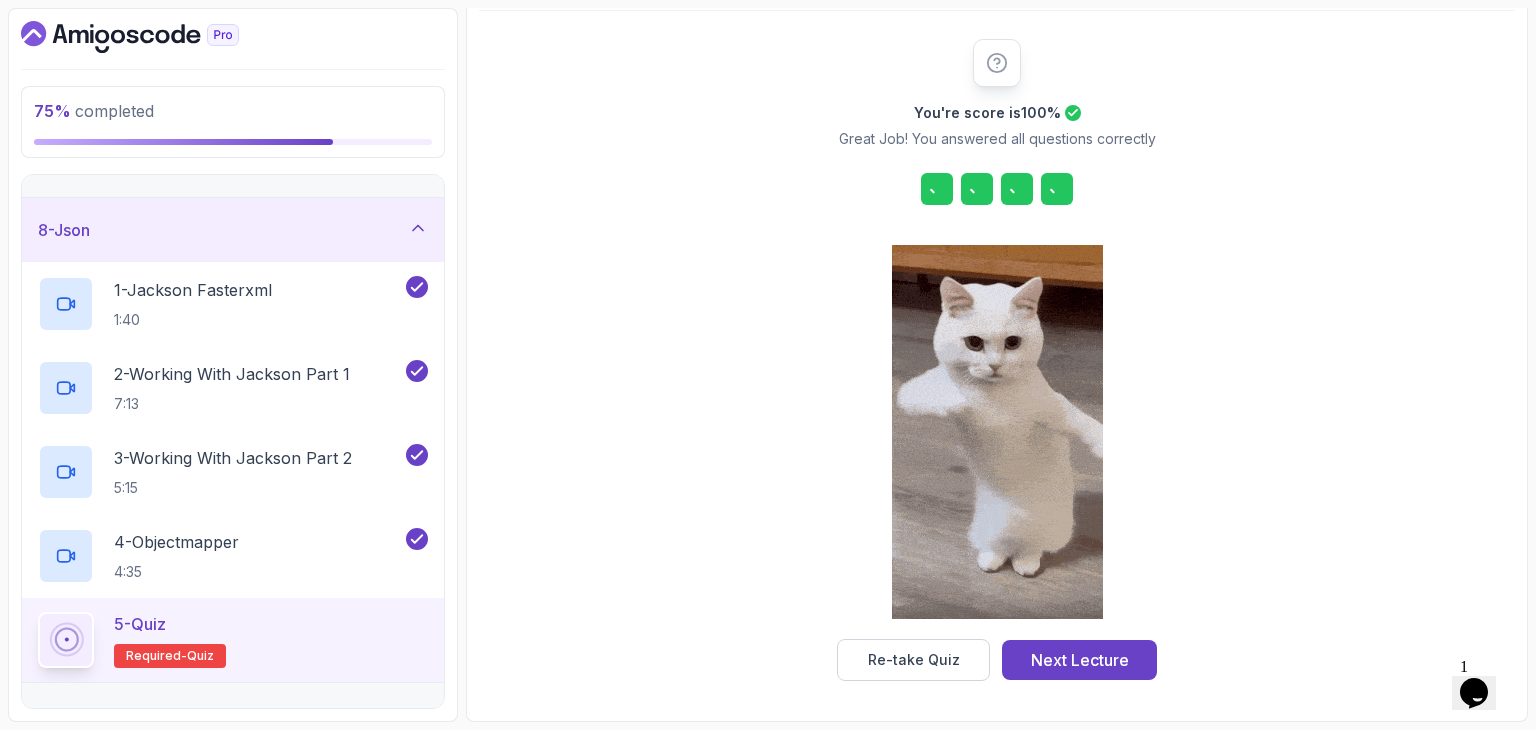 scroll, scrollTop: 228, scrollLeft: 0, axis: vertical 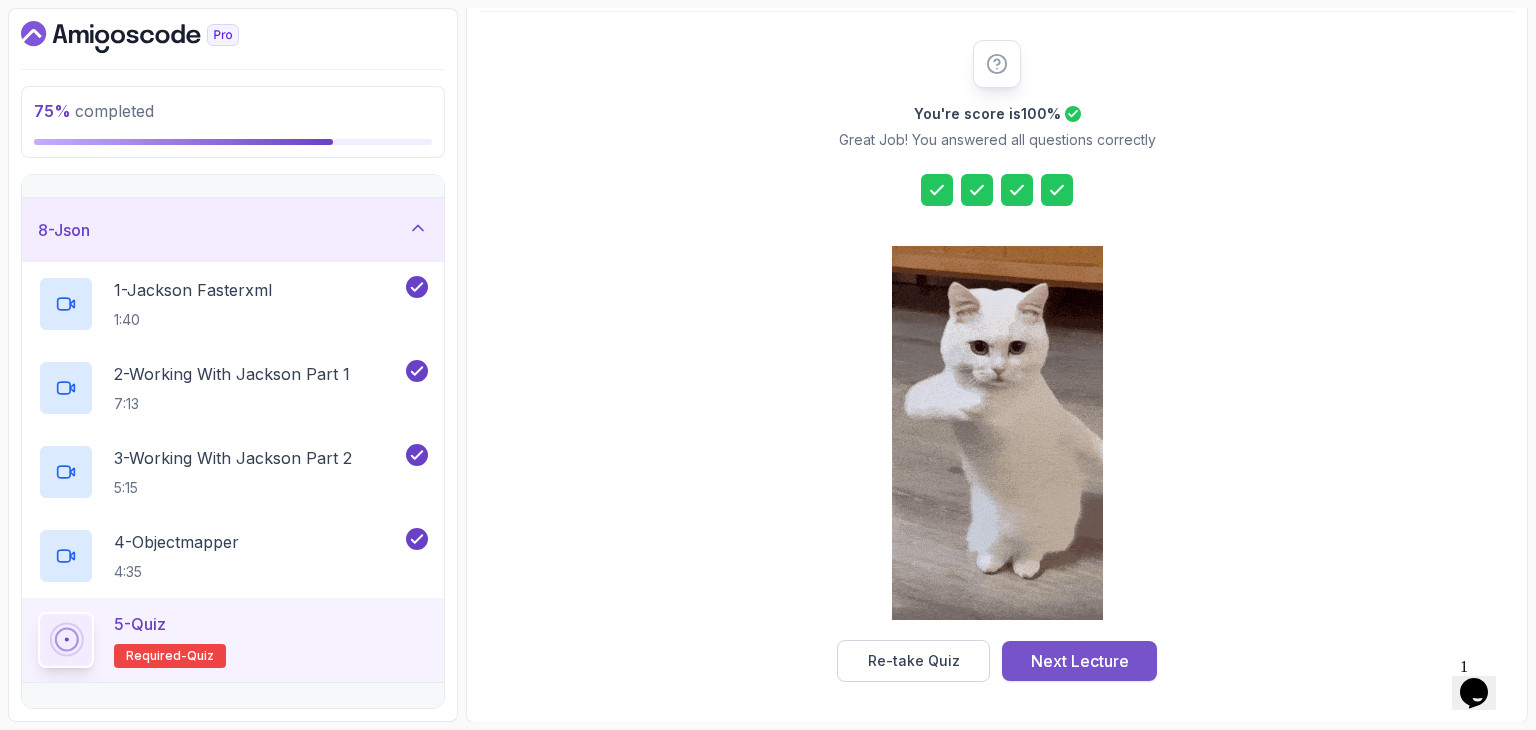 click on "Next Lecture" at bounding box center (1080, 661) 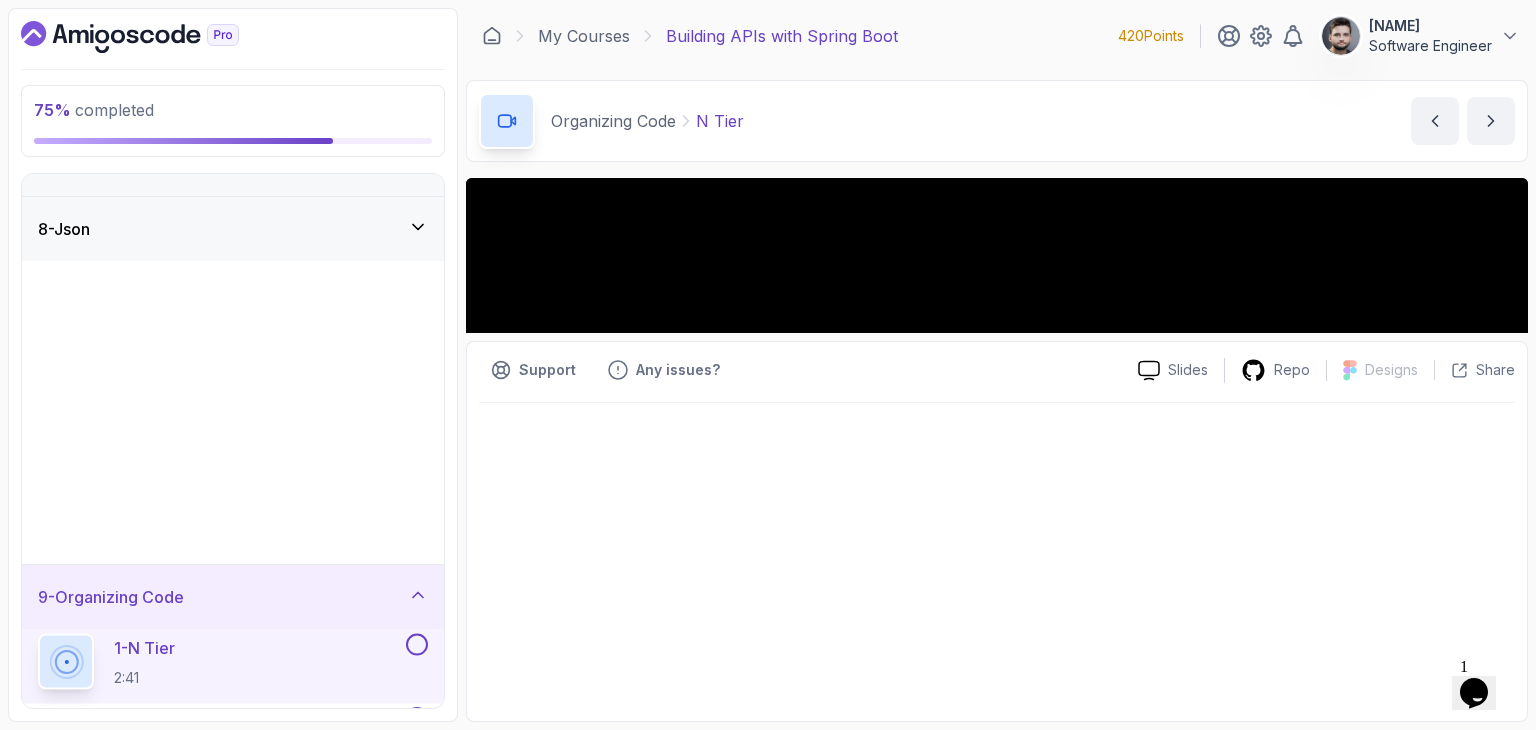 scroll, scrollTop: 0, scrollLeft: 0, axis: both 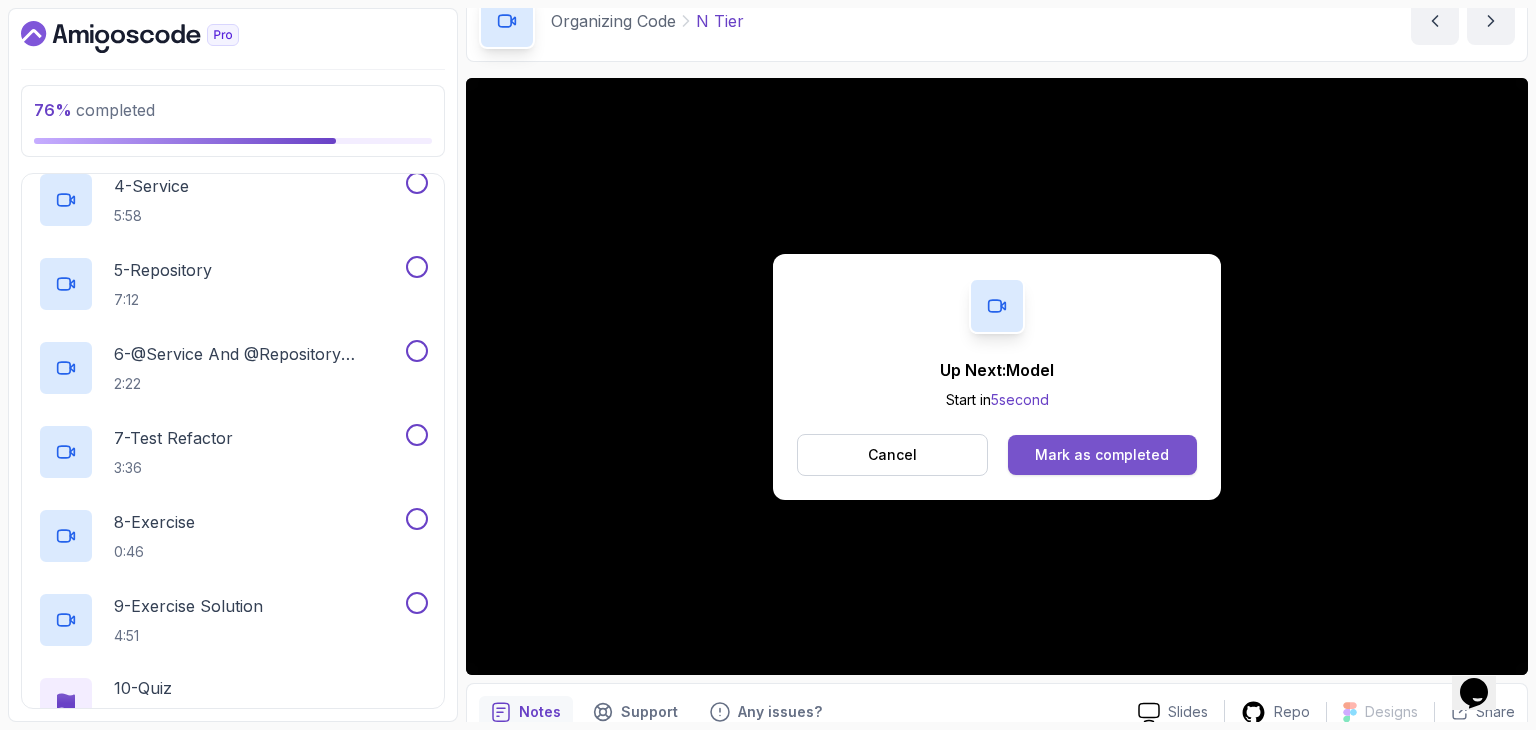 click on "Mark as completed" at bounding box center [1102, 455] 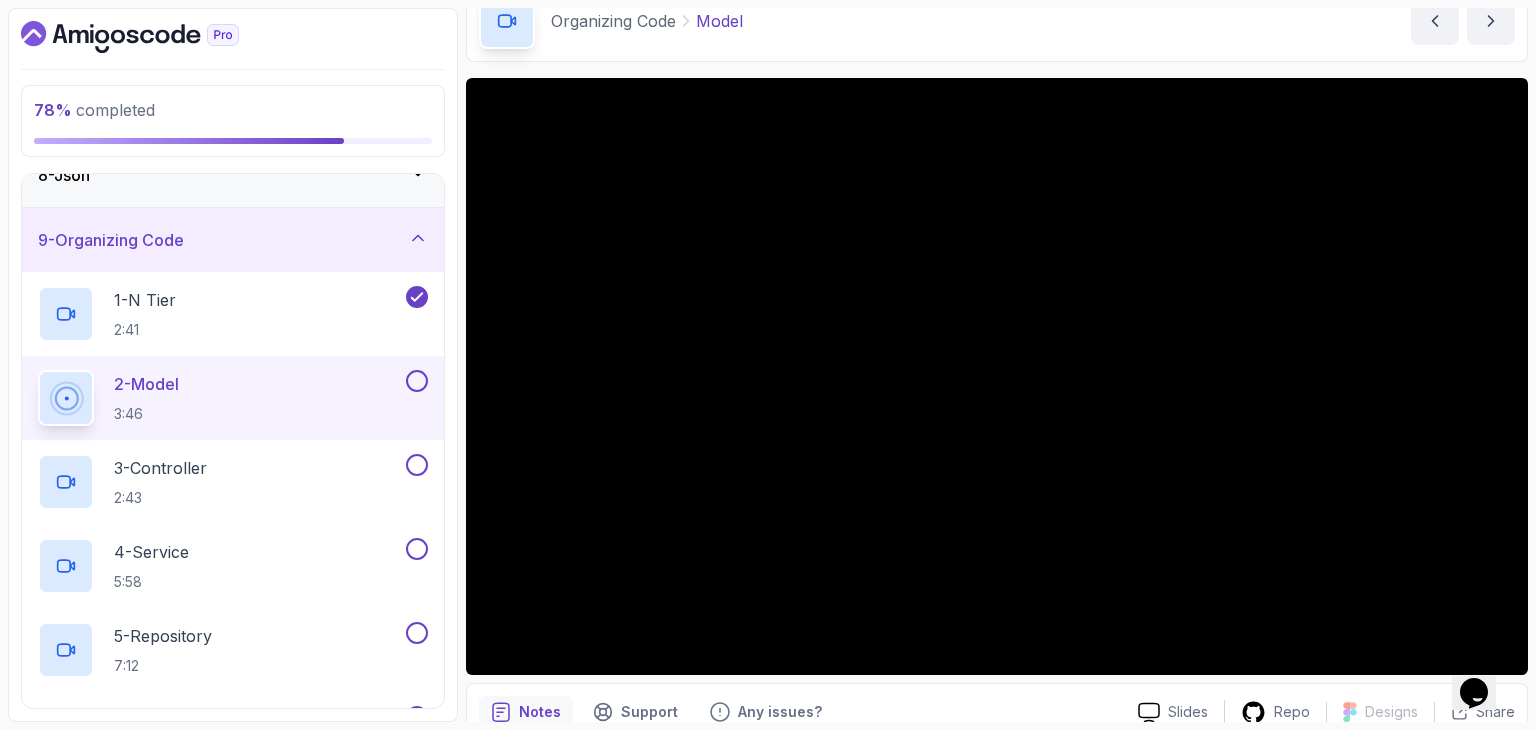 scroll, scrollTop: 452, scrollLeft: 0, axis: vertical 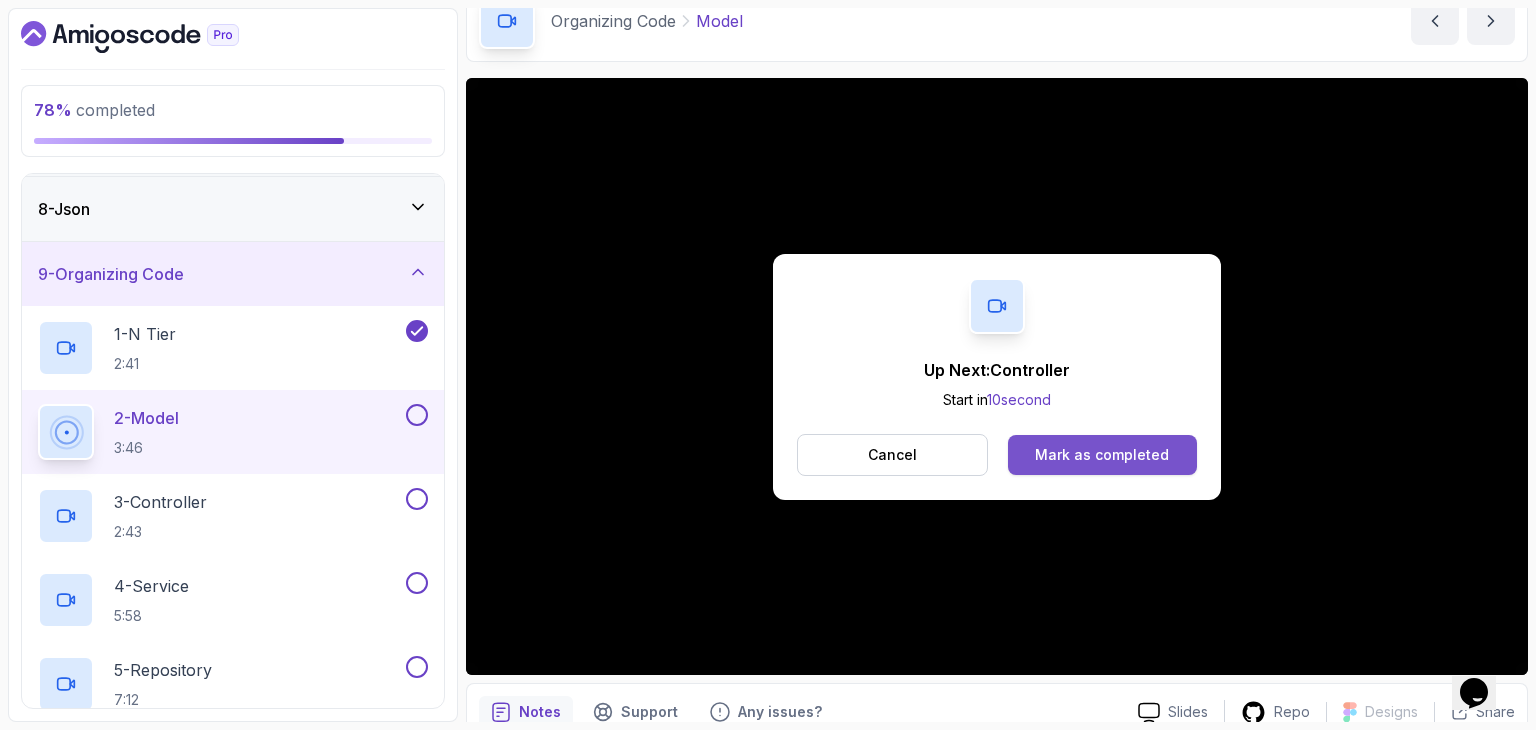click on "Mark as completed" at bounding box center [1102, 455] 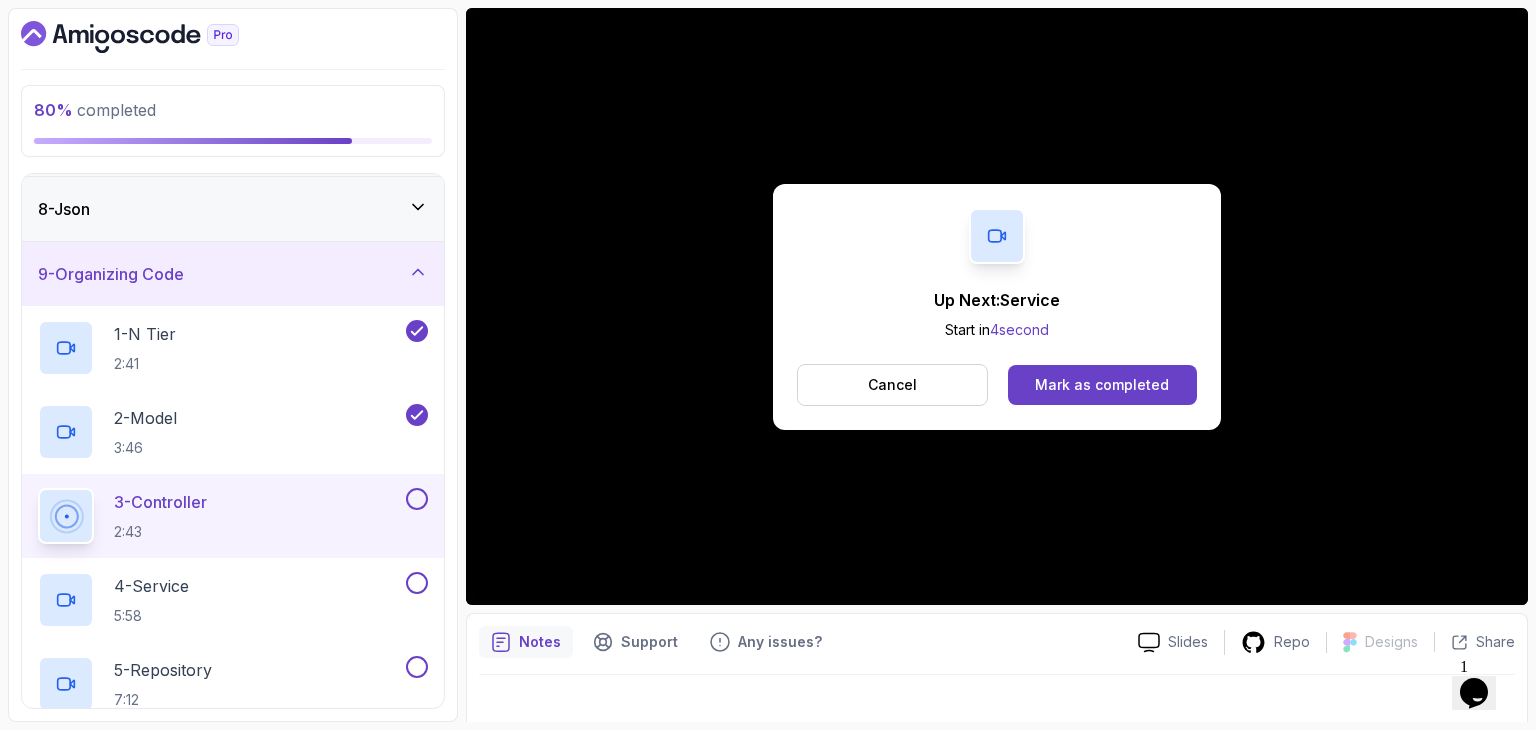 scroll, scrollTop: 171, scrollLeft: 0, axis: vertical 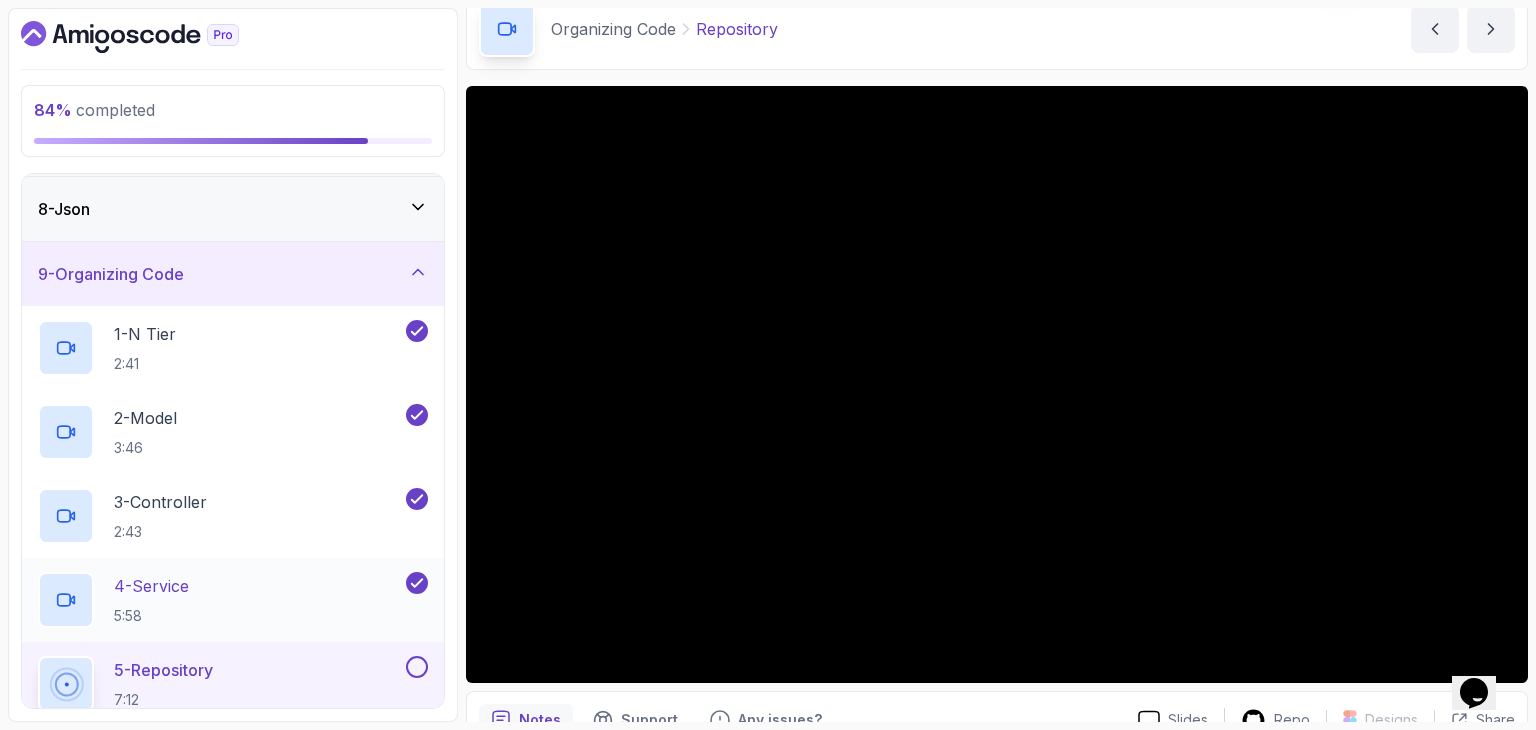 click on "4  -  Service 5:58" at bounding box center [220, 600] 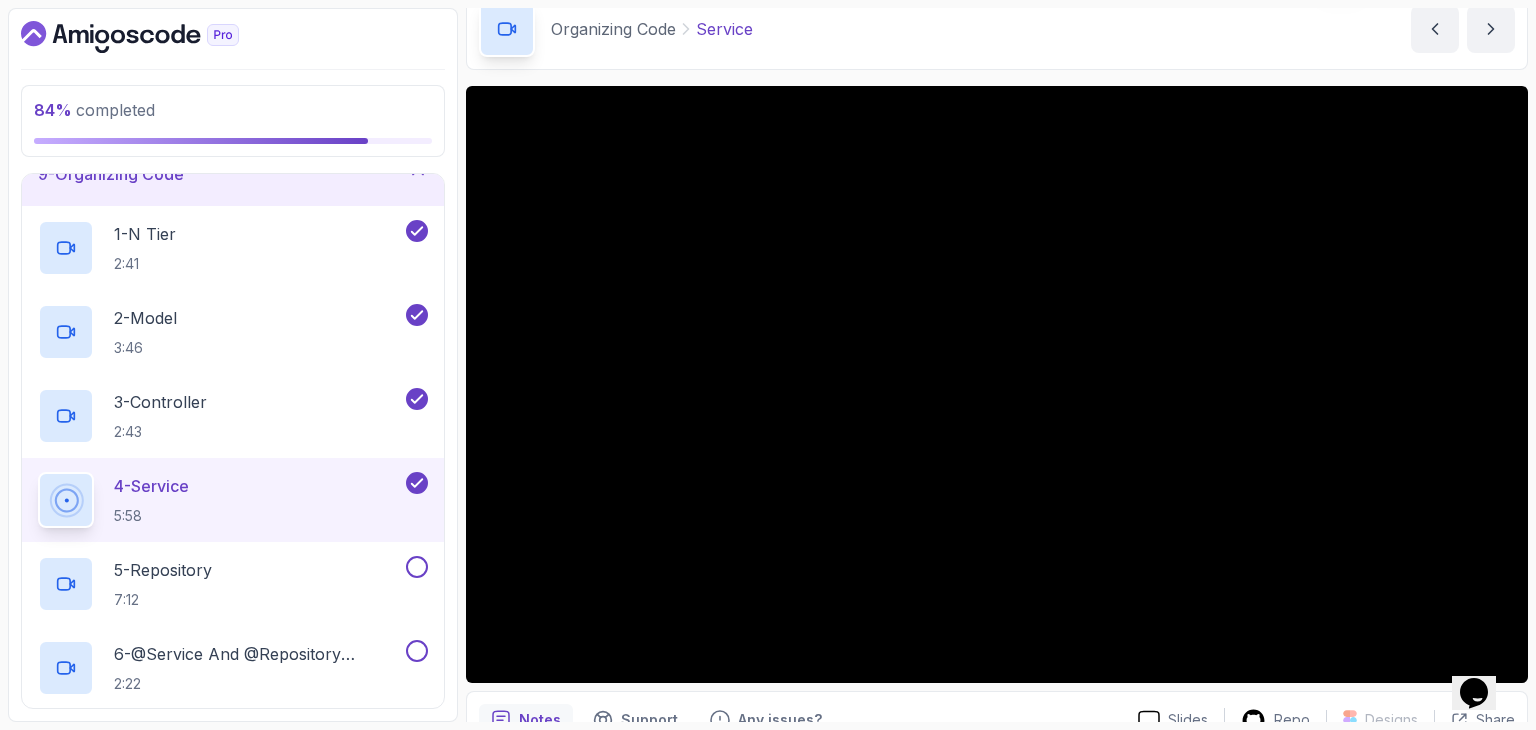 scroll, scrollTop: 652, scrollLeft: 0, axis: vertical 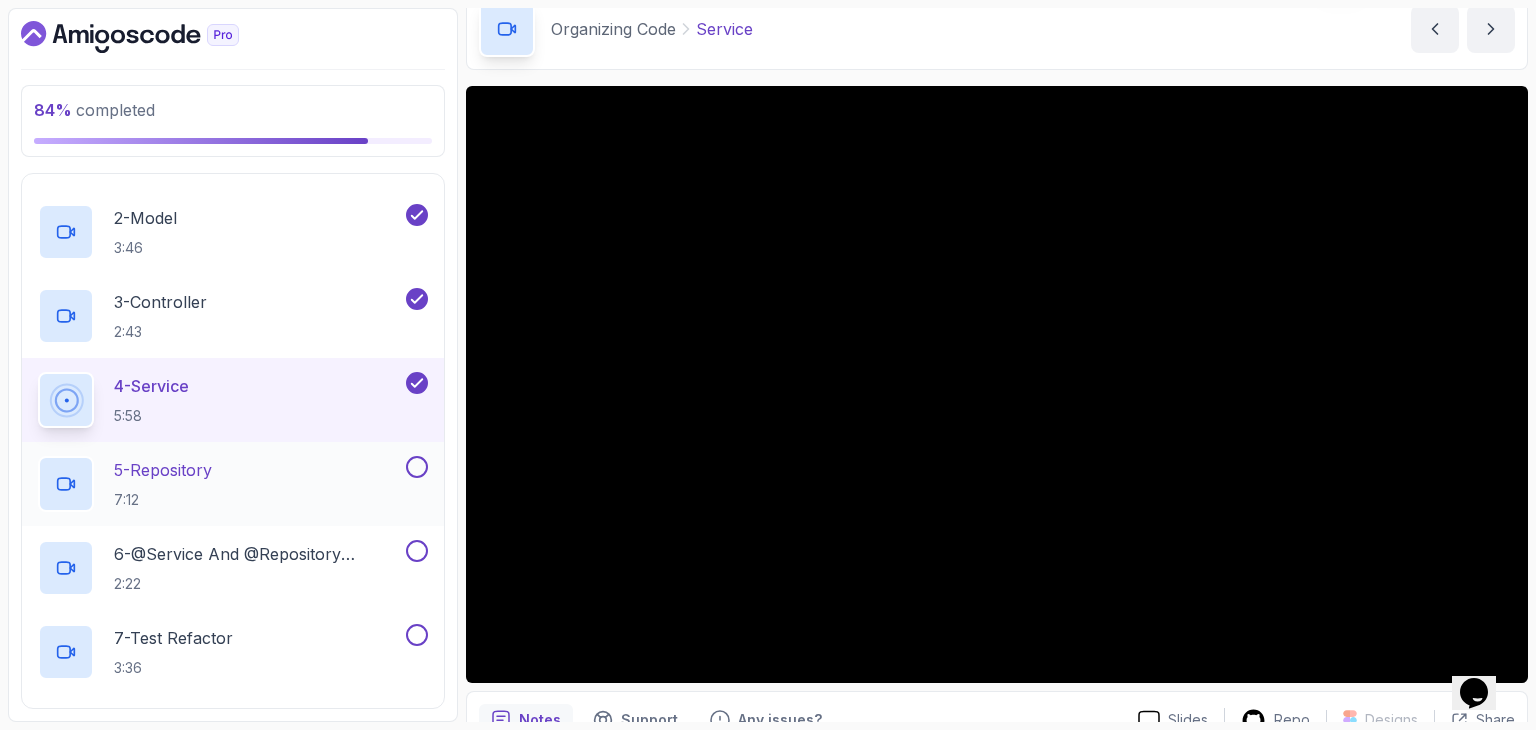 click on "5  -  Repository 7:12" at bounding box center [220, 484] 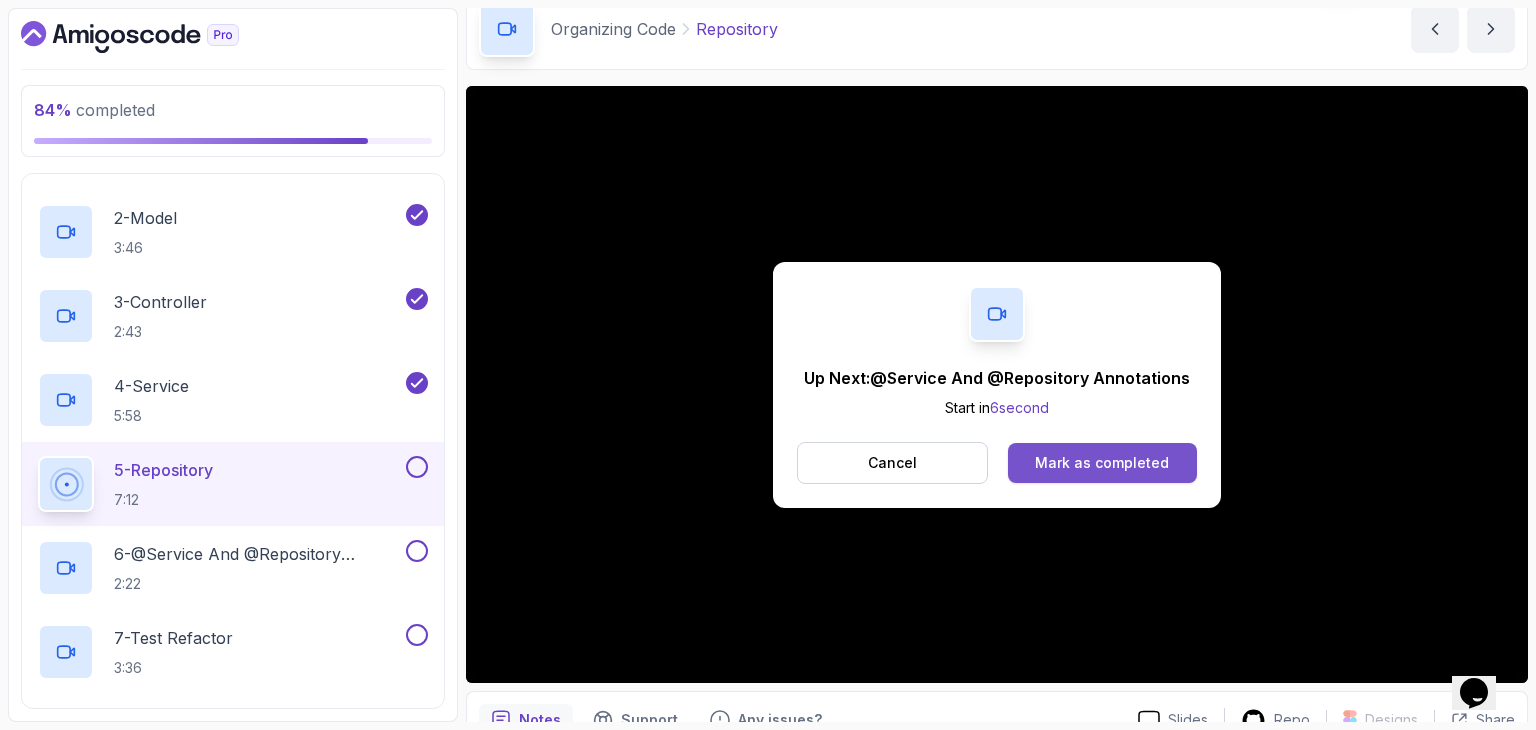 click on "Mark as completed" at bounding box center (1102, 463) 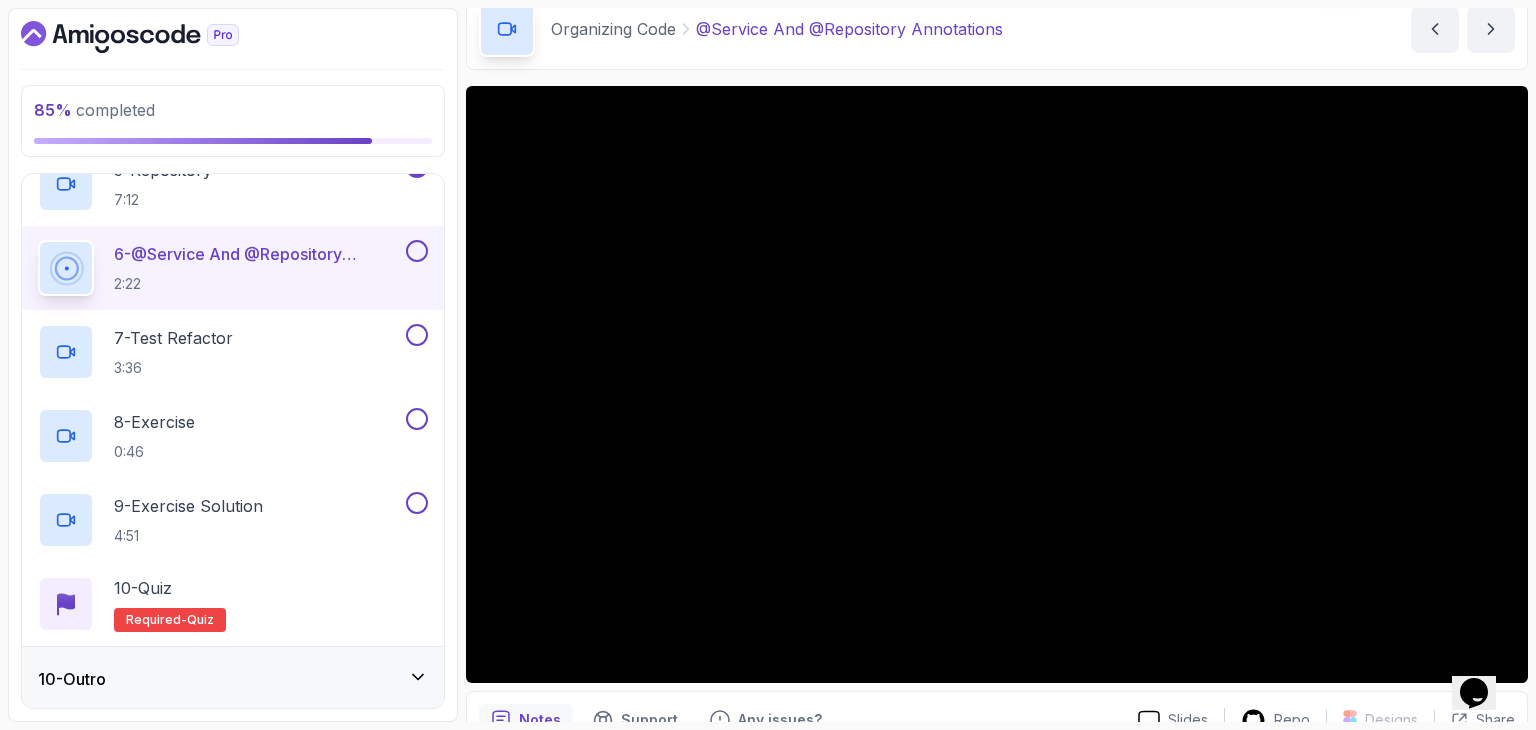 click on "10  -  Outro" at bounding box center [233, 679] 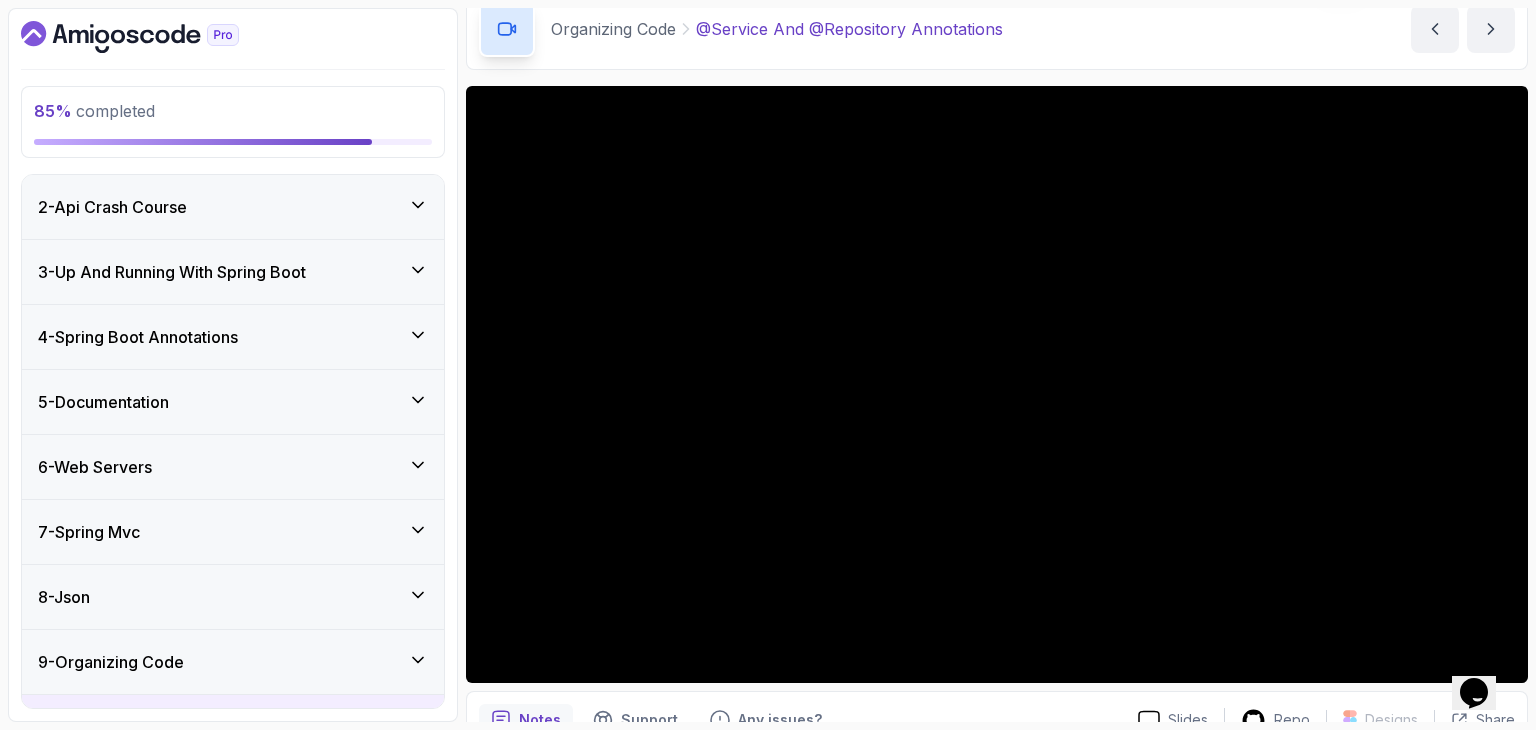 scroll, scrollTop: 64, scrollLeft: 0, axis: vertical 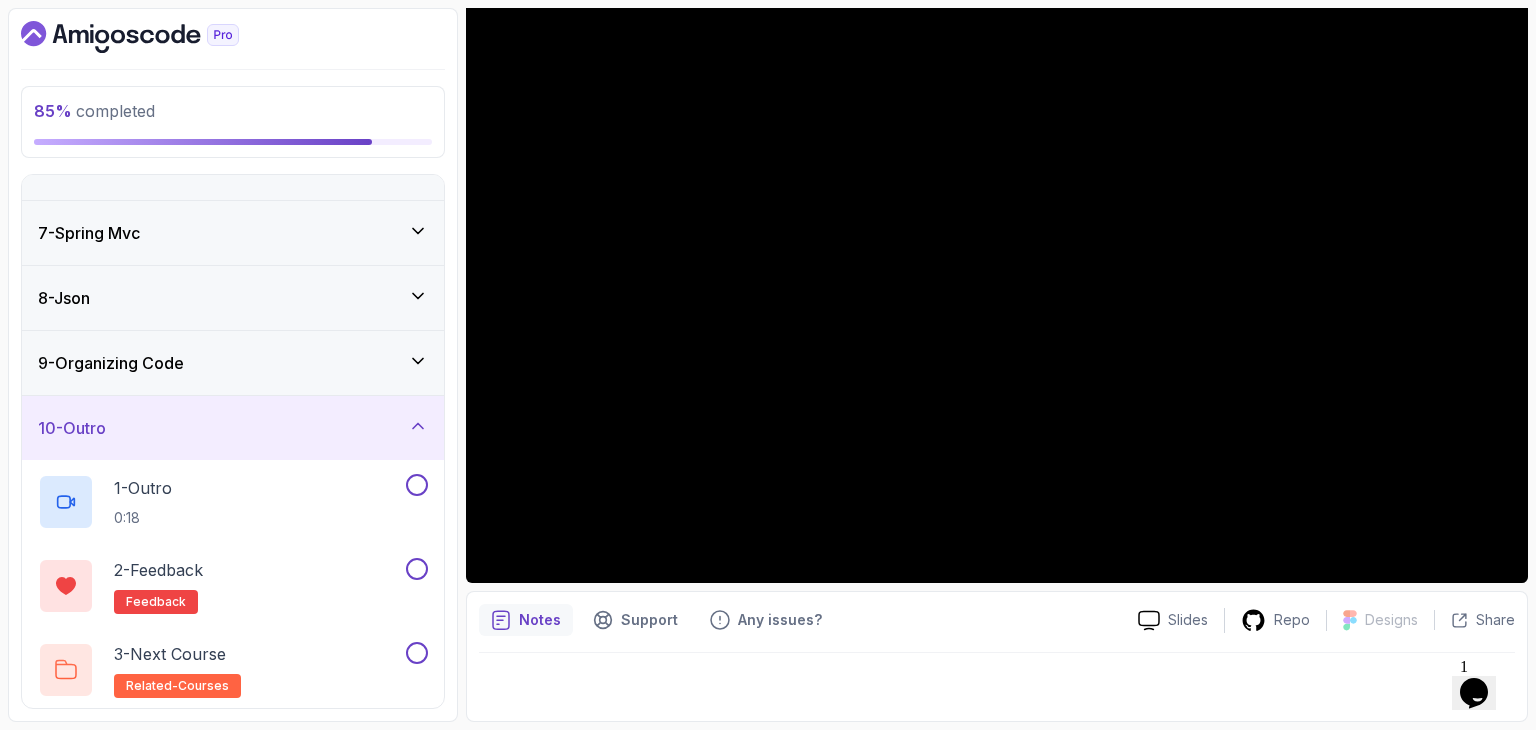 click on "9  -  Organizing Code" at bounding box center [233, 363] 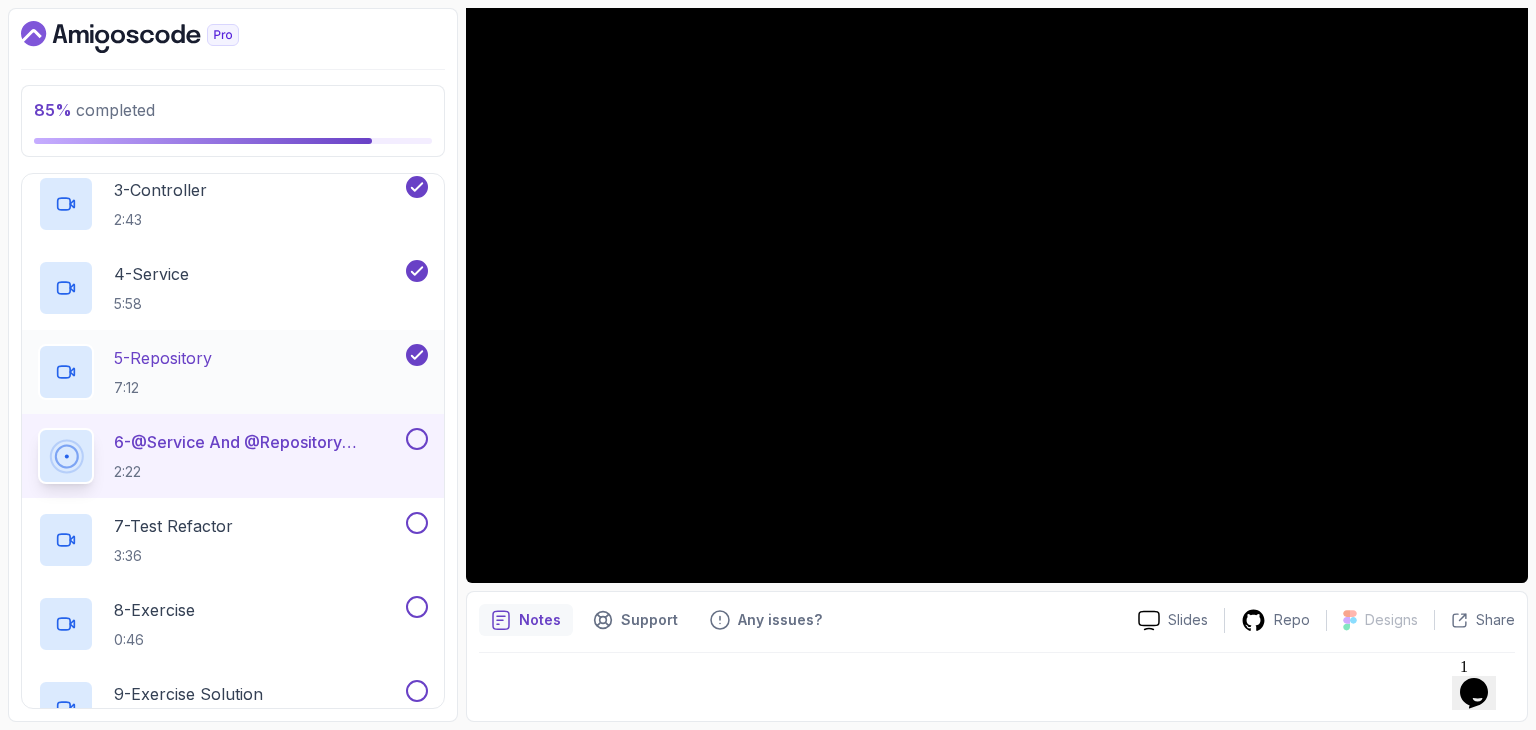 scroll, scrollTop: 864, scrollLeft: 0, axis: vertical 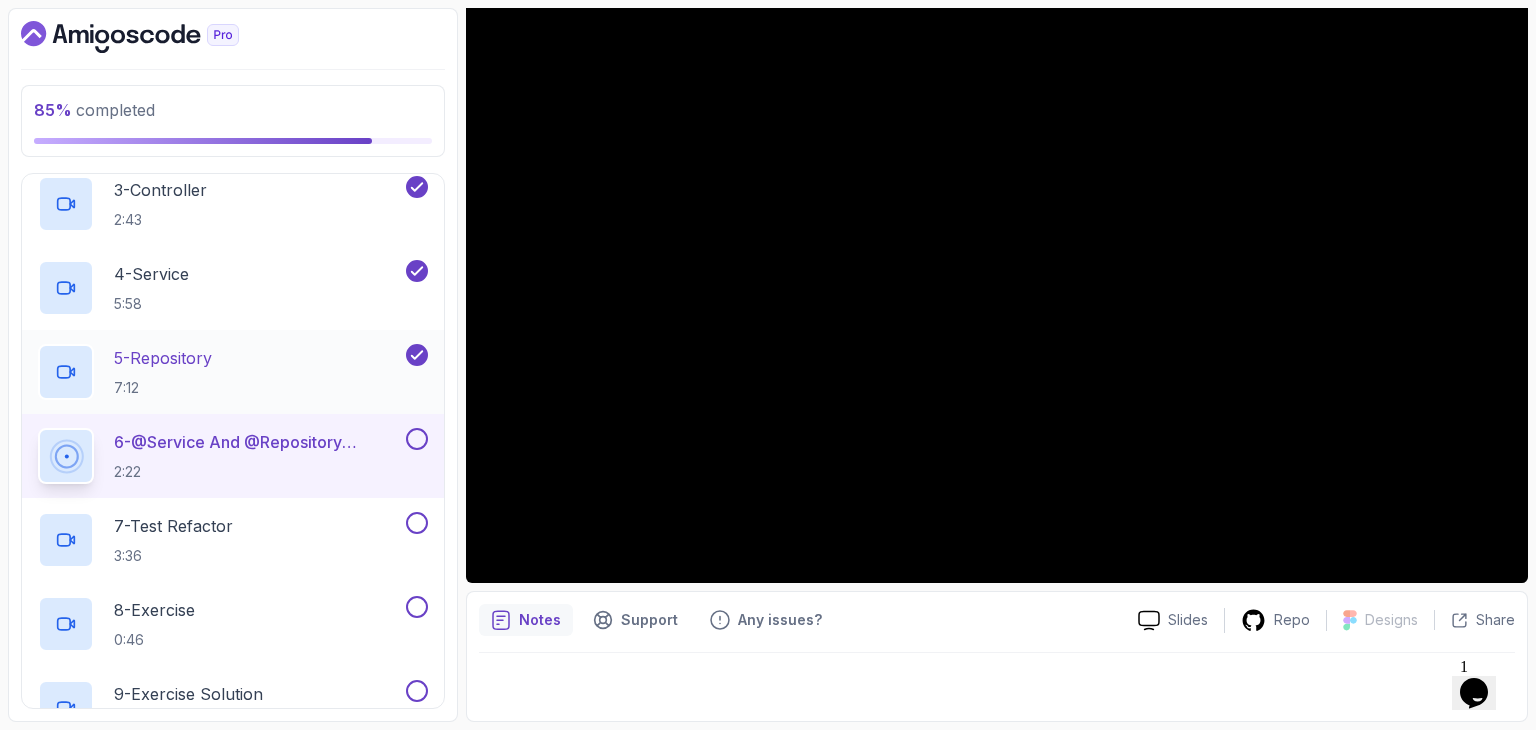 click on "5  -  Repository 7:12" at bounding box center [220, 372] 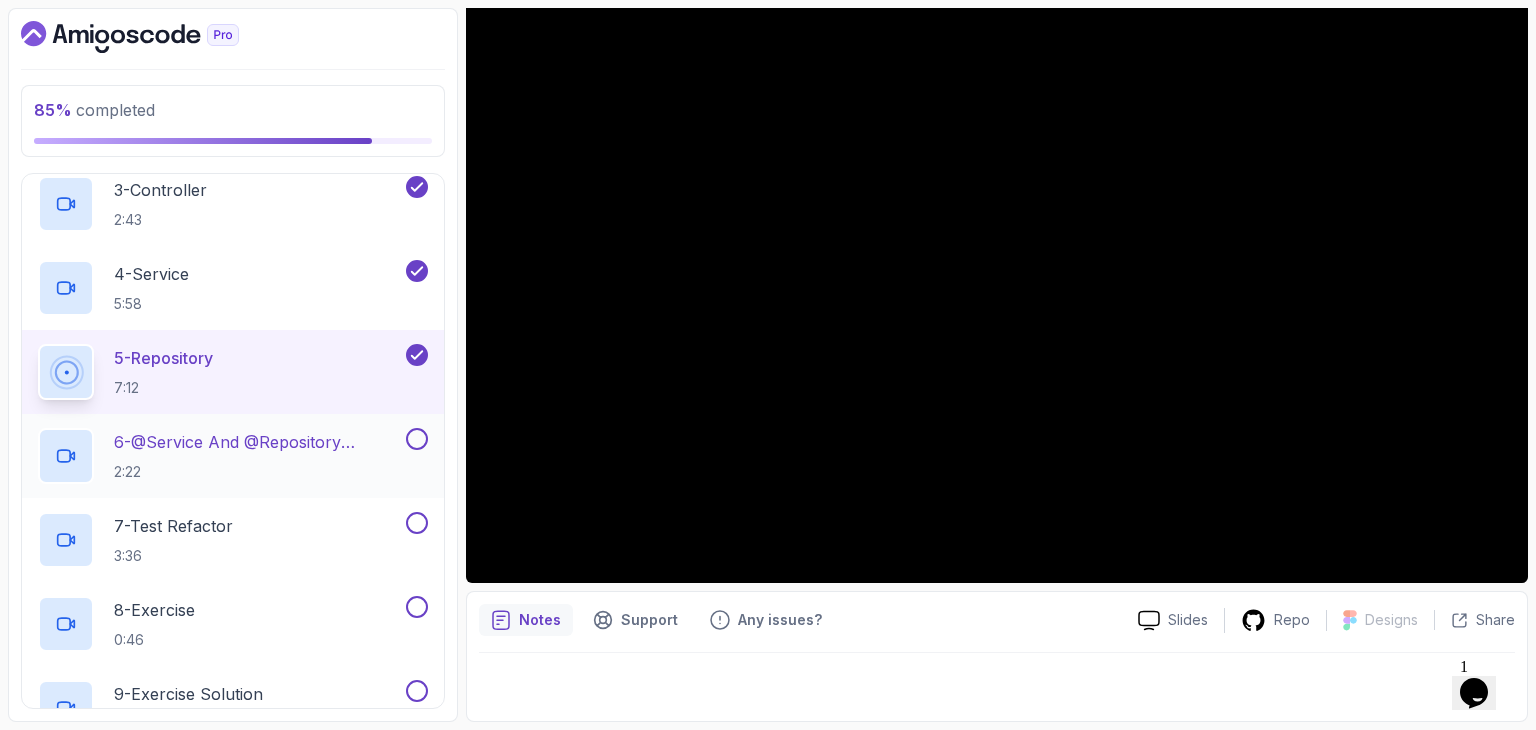 click on "6  -  @Service And @Repository Annotations" at bounding box center [258, 442] 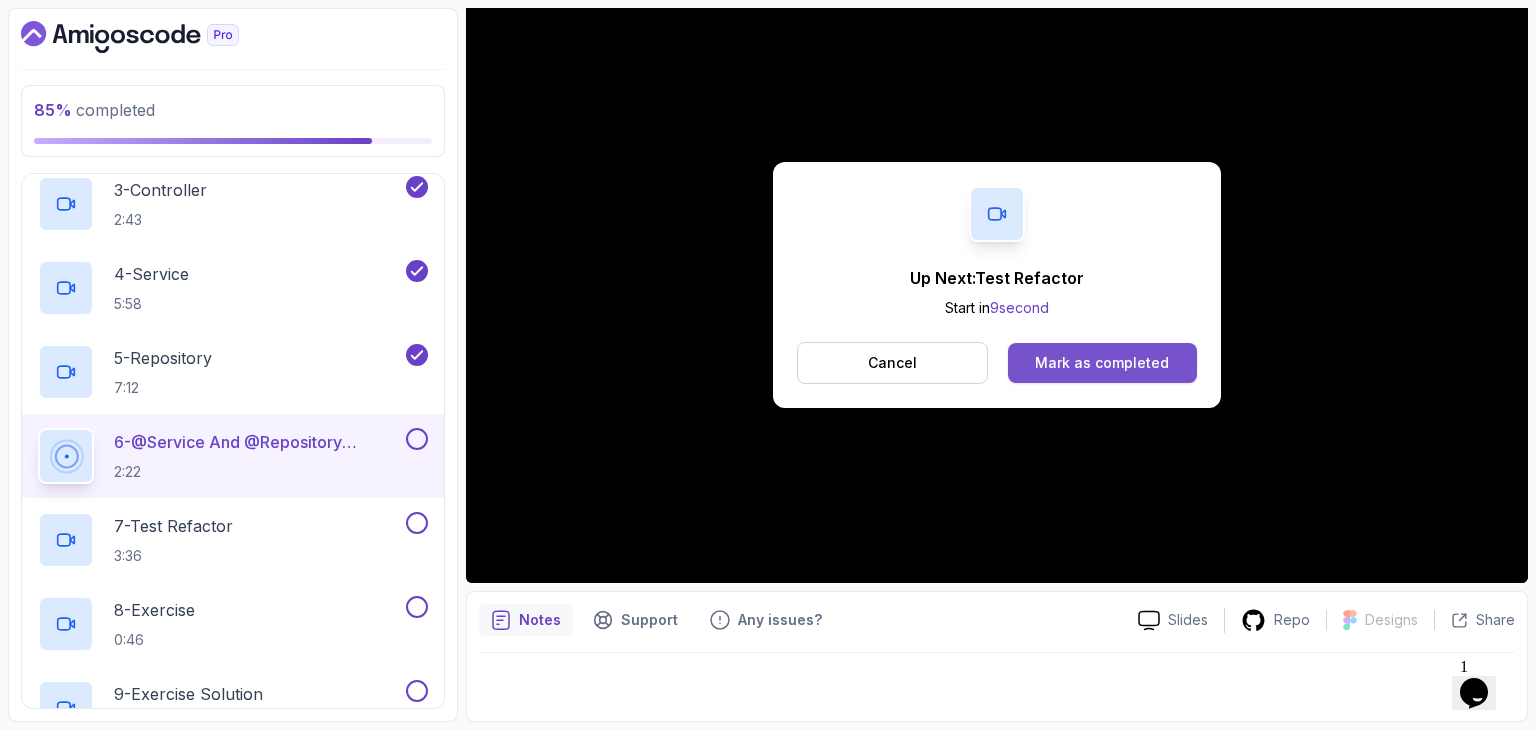 click on "Mark as completed" at bounding box center [1102, 363] 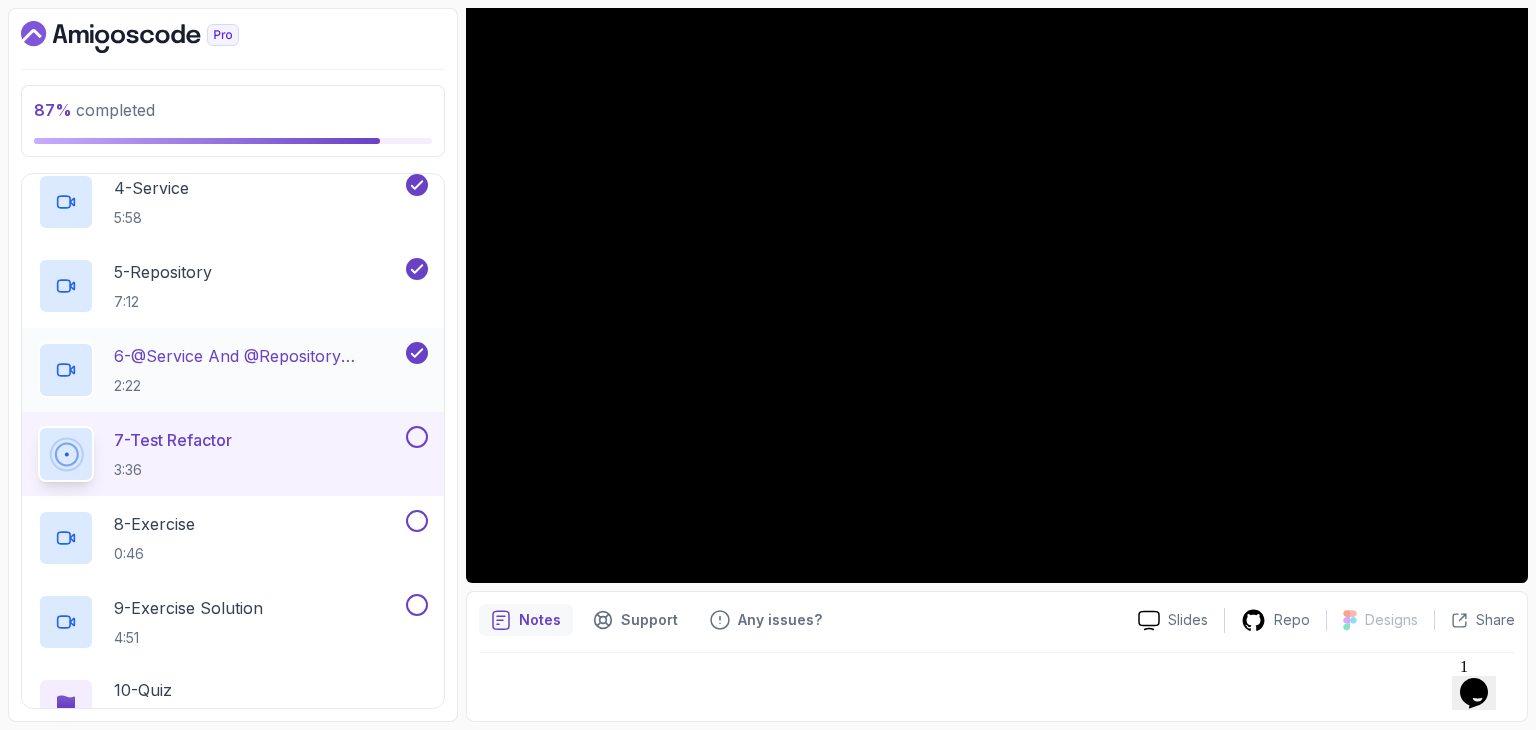 scroll, scrollTop: 952, scrollLeft: 0, axis: vertical 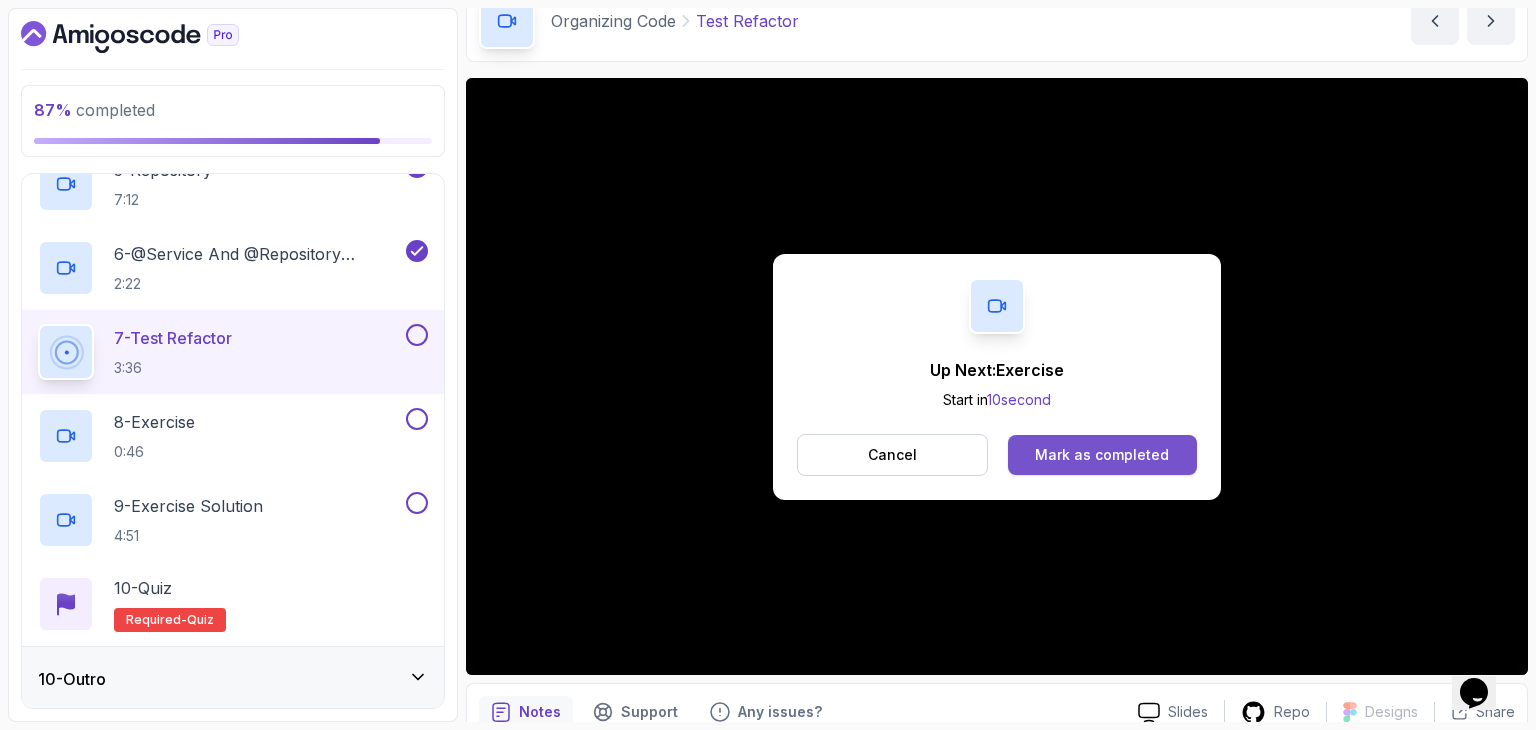 click on "Mark as completed" at bounding box center (1102, 455) 